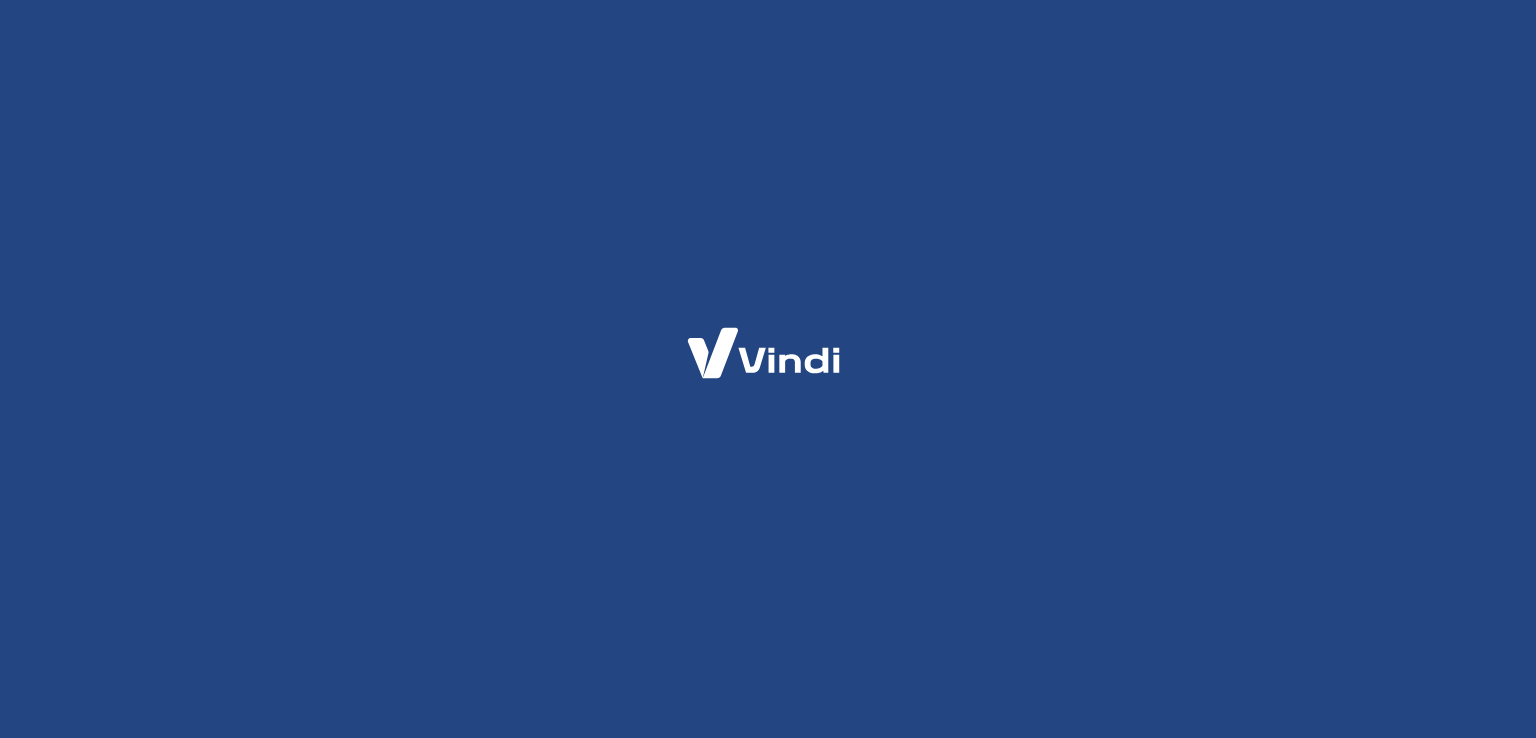 scroll, scrollTop: 0, scrollLeft: 0, axis: both 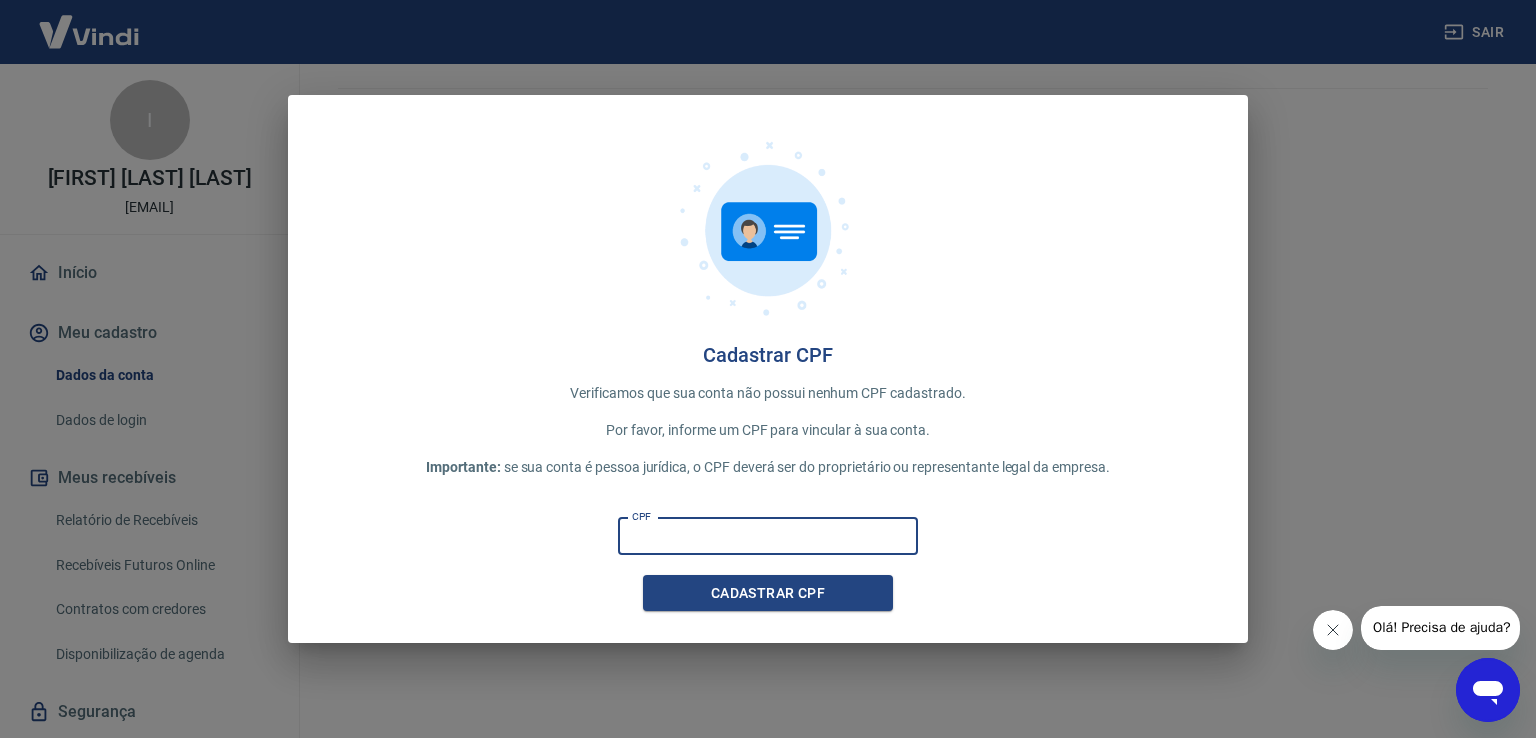 click on "CPF" at bounding box center [768, 536] 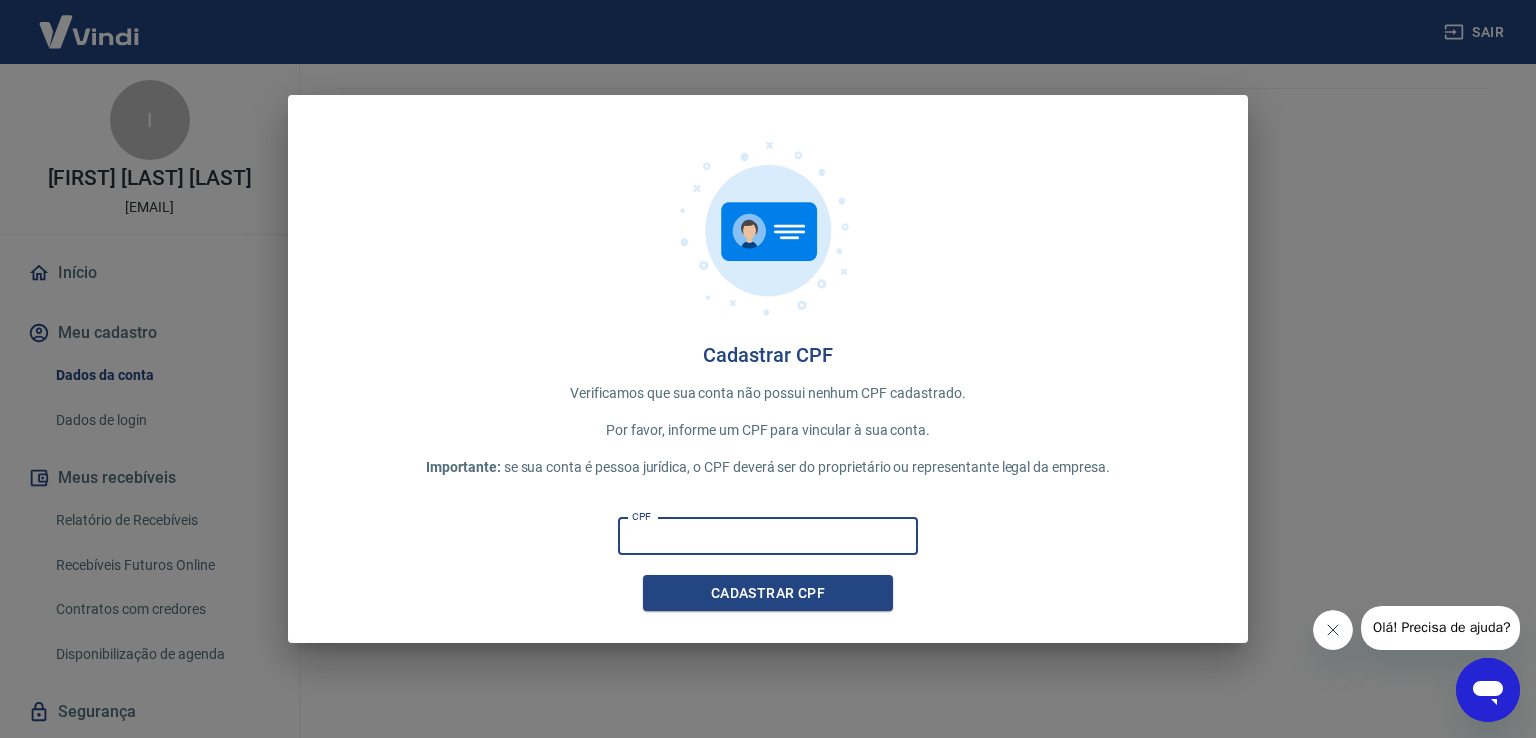 type on "[CPF]" 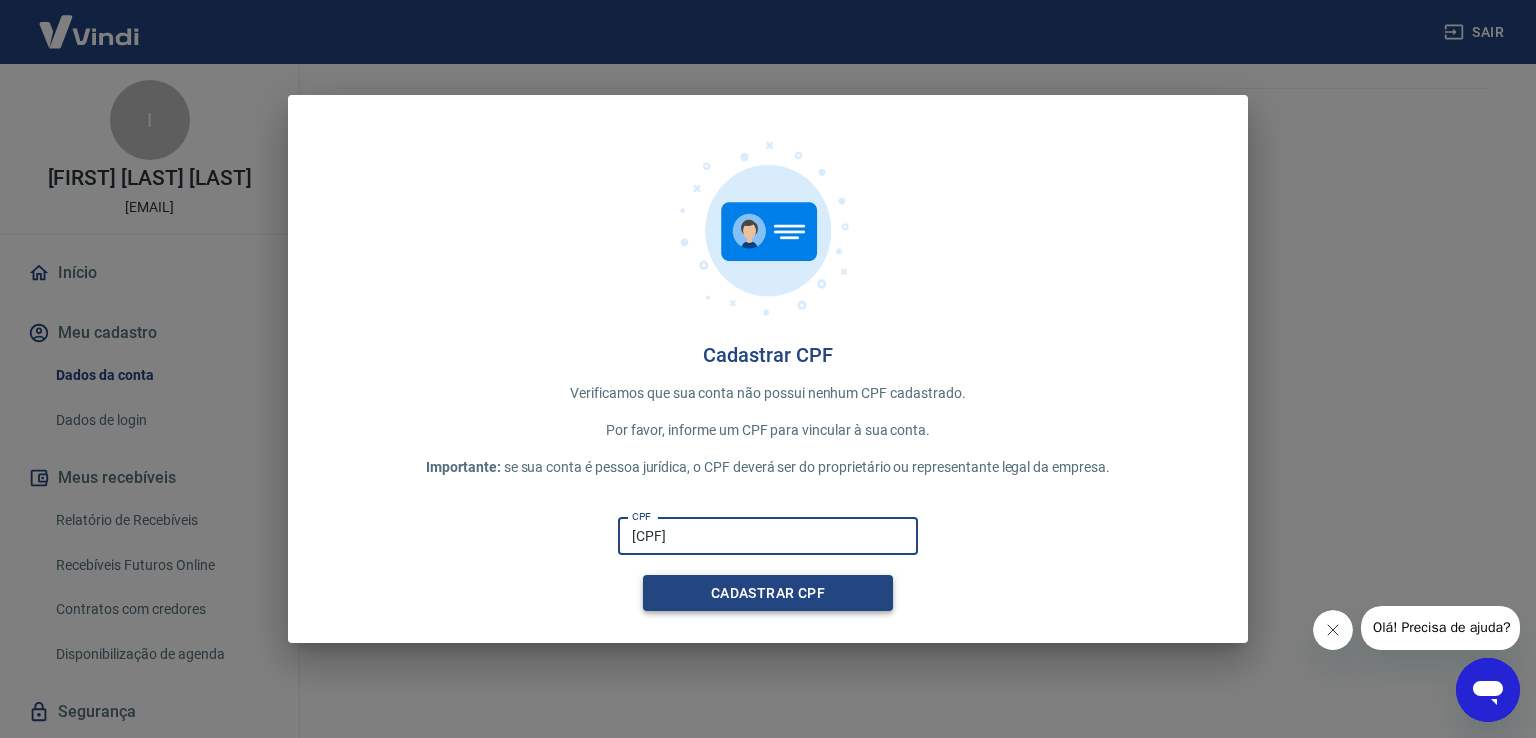 click on "Cadastrar CPF" at bounding box center (768, 593) 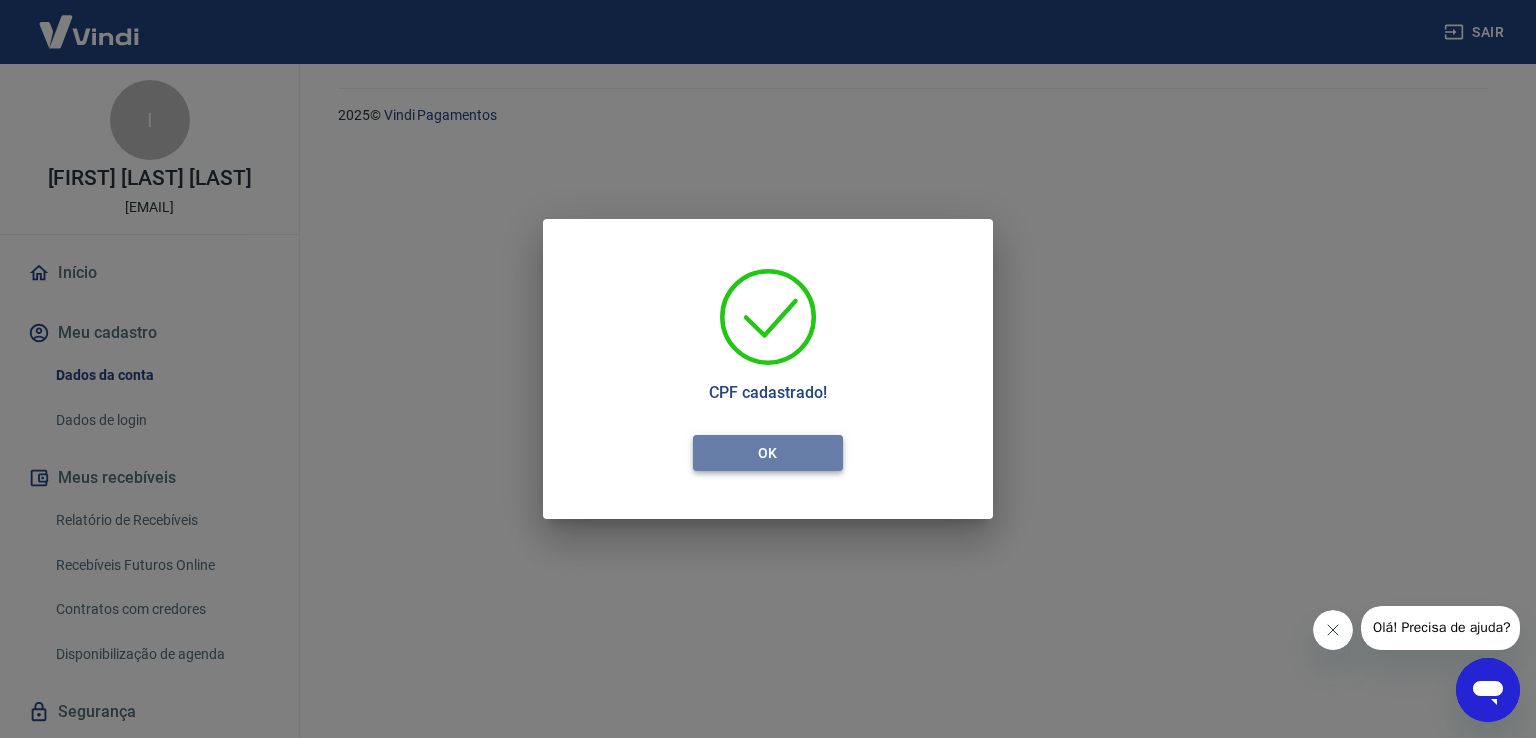 click on "OK" at bounding box center (768, 453) 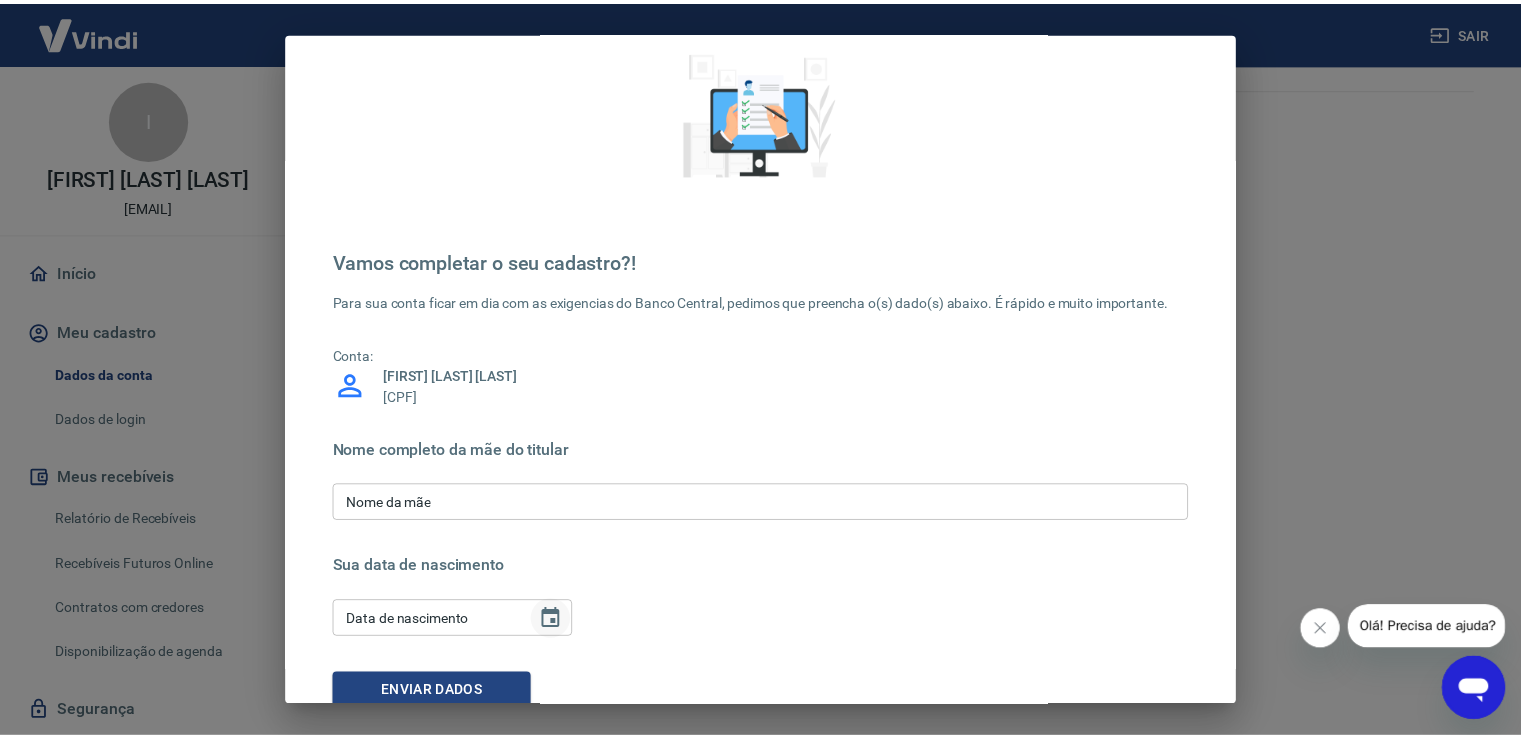 scroll, scrollTop: 168, scrollLeft: 0, axis: vertical 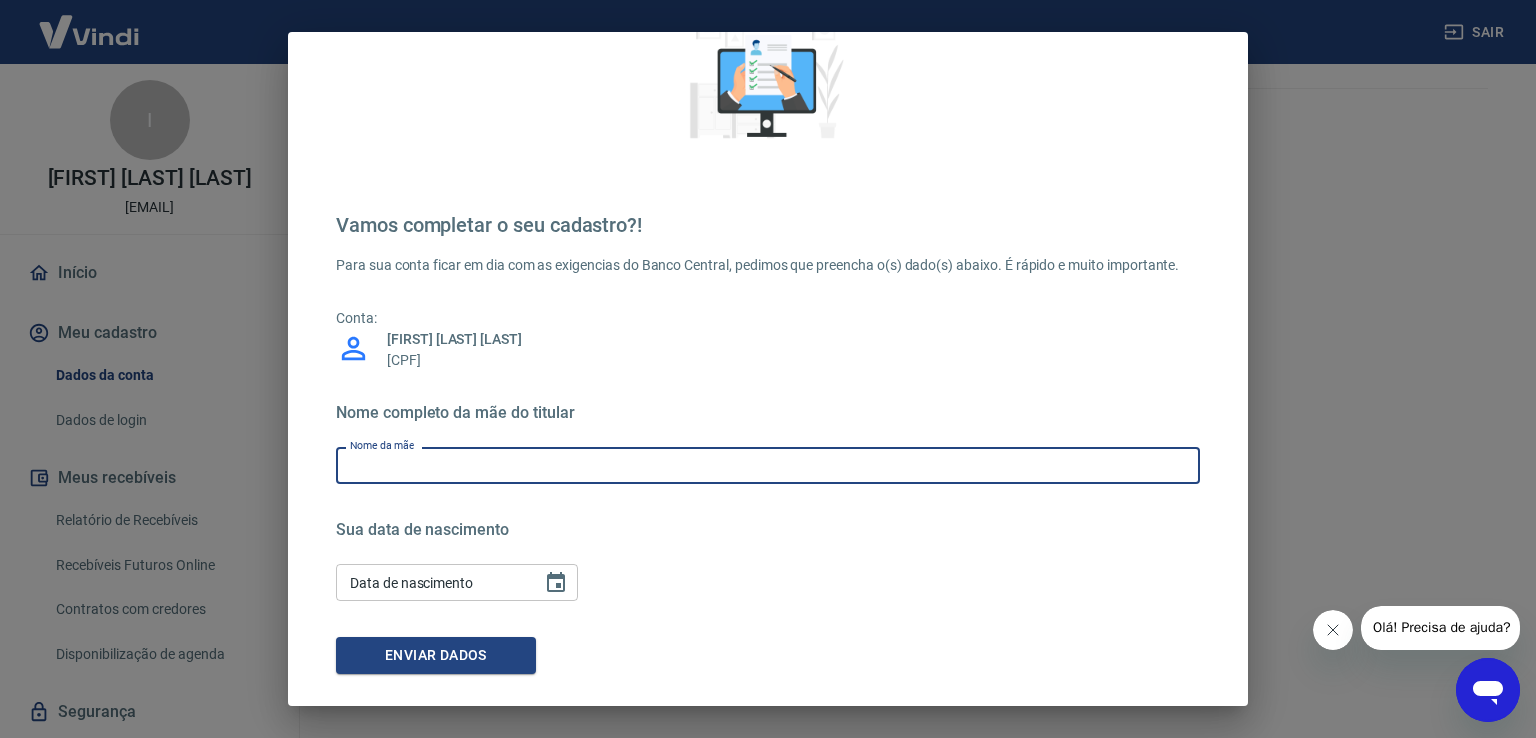 drag, startPoint x: 523, startPoint y: 462, endPoint x: 127, endPoint y: 443, distance: 396.45554 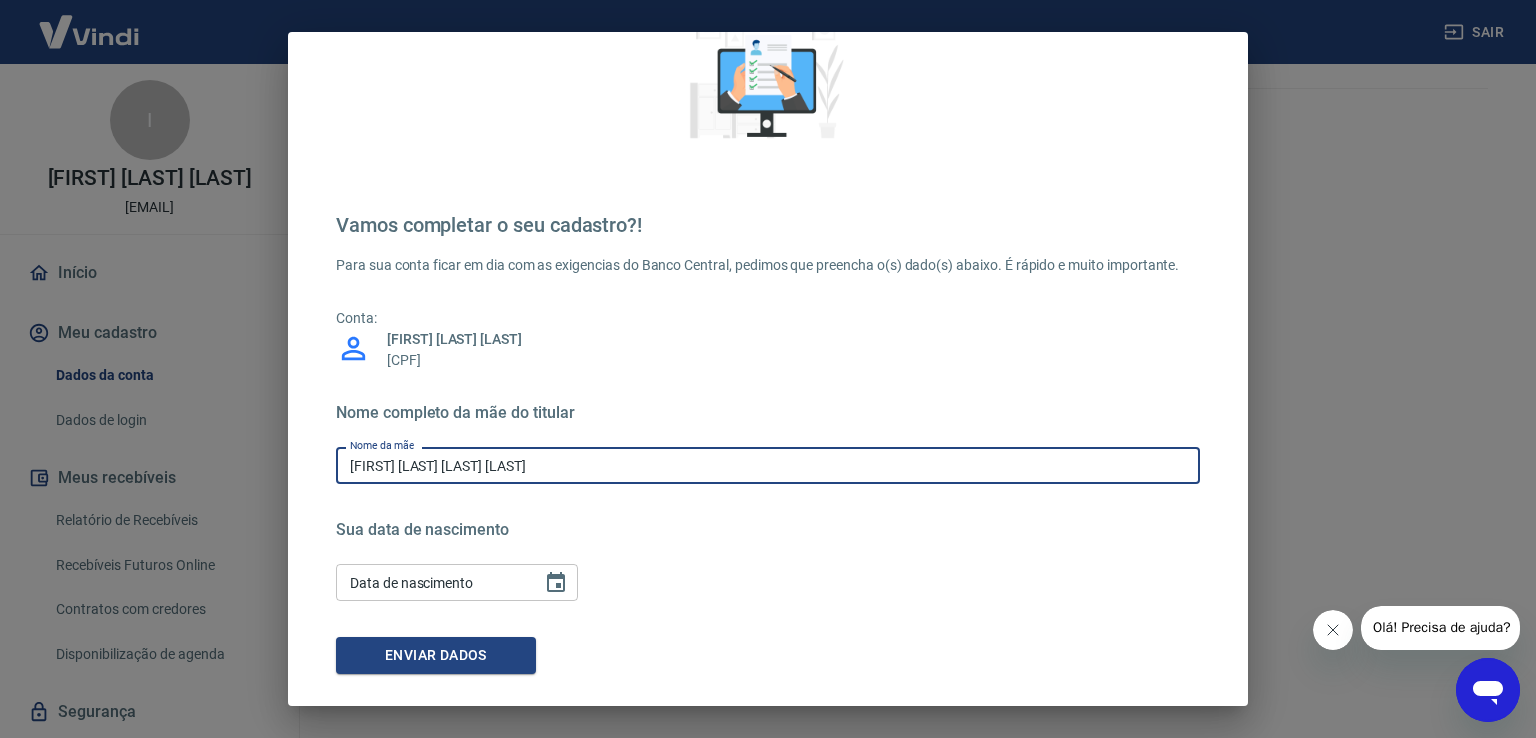 type on "[FIRST] [LAST] [LAST] [LAST]" 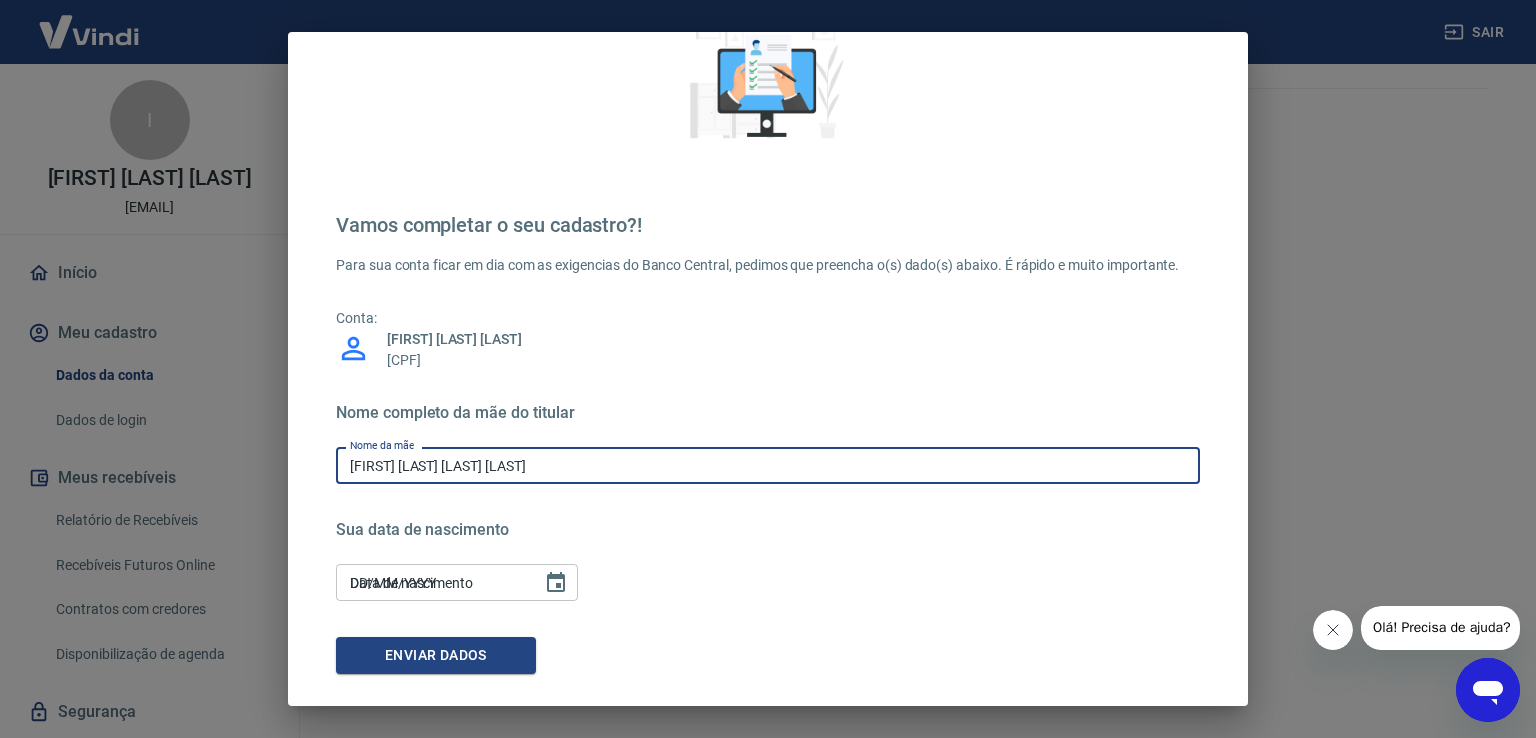 click on "DD/MM/YYYY" at bounding box center [432, 582] 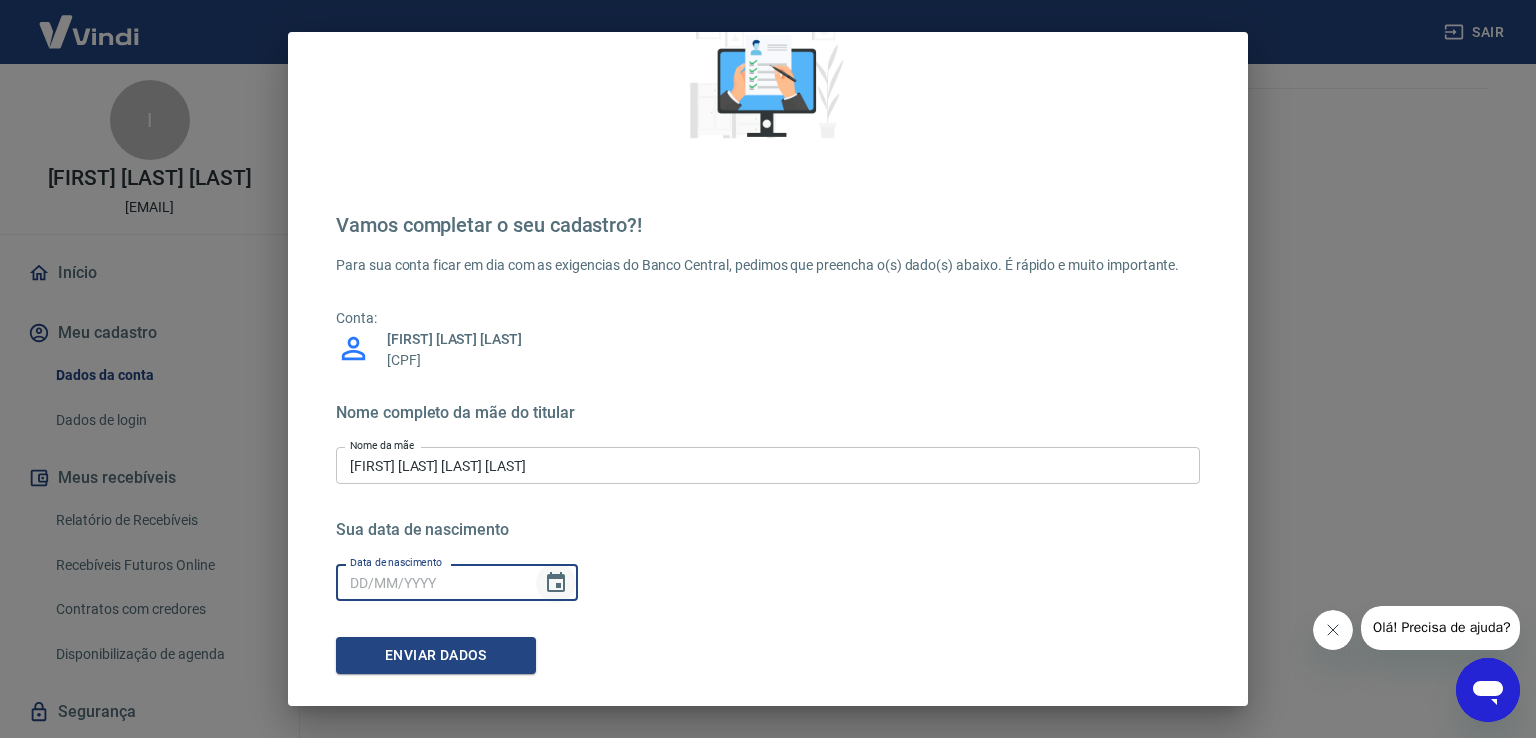 click 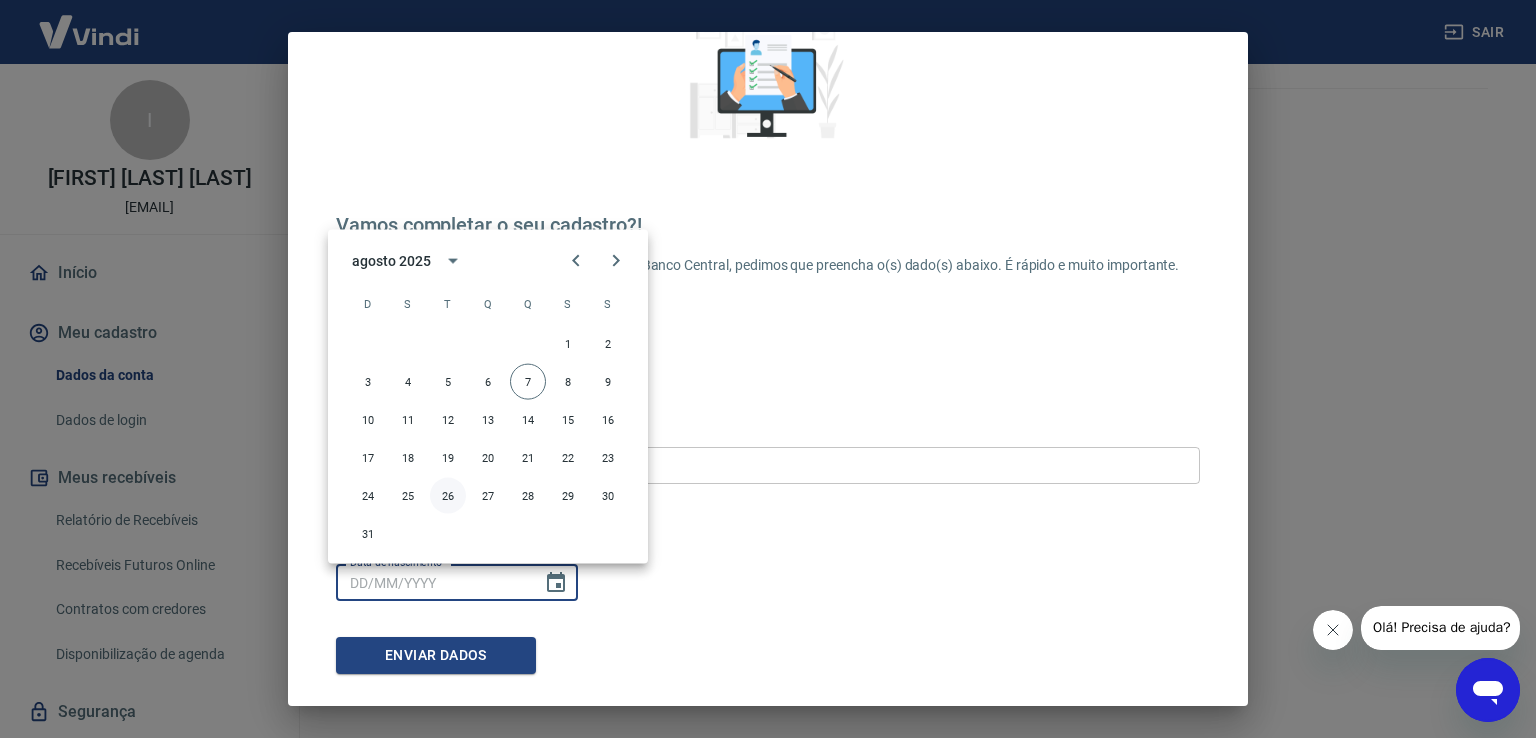 click on "26" at bounding box center [448, 496] 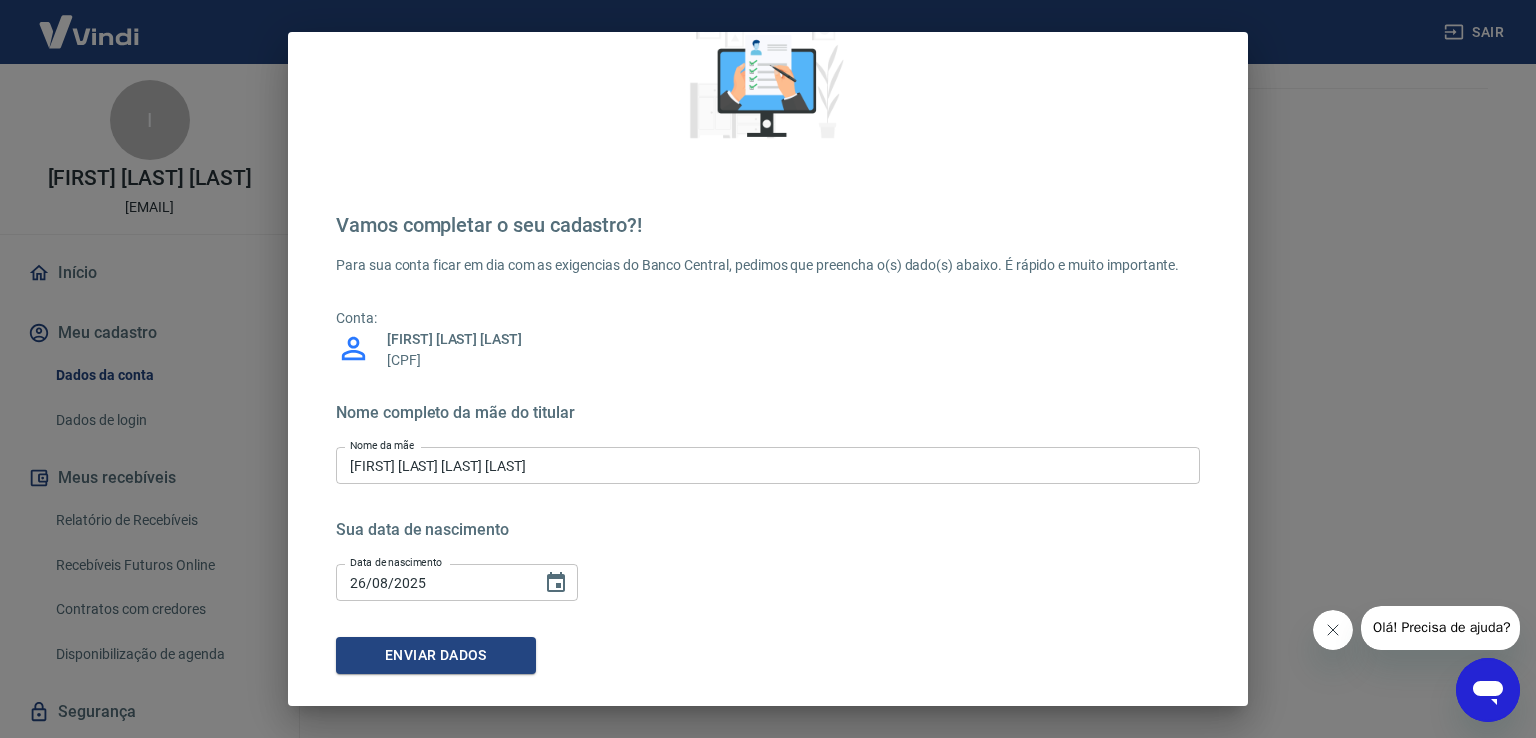 click on "26/08/2025" at bounding box center [432, 582] 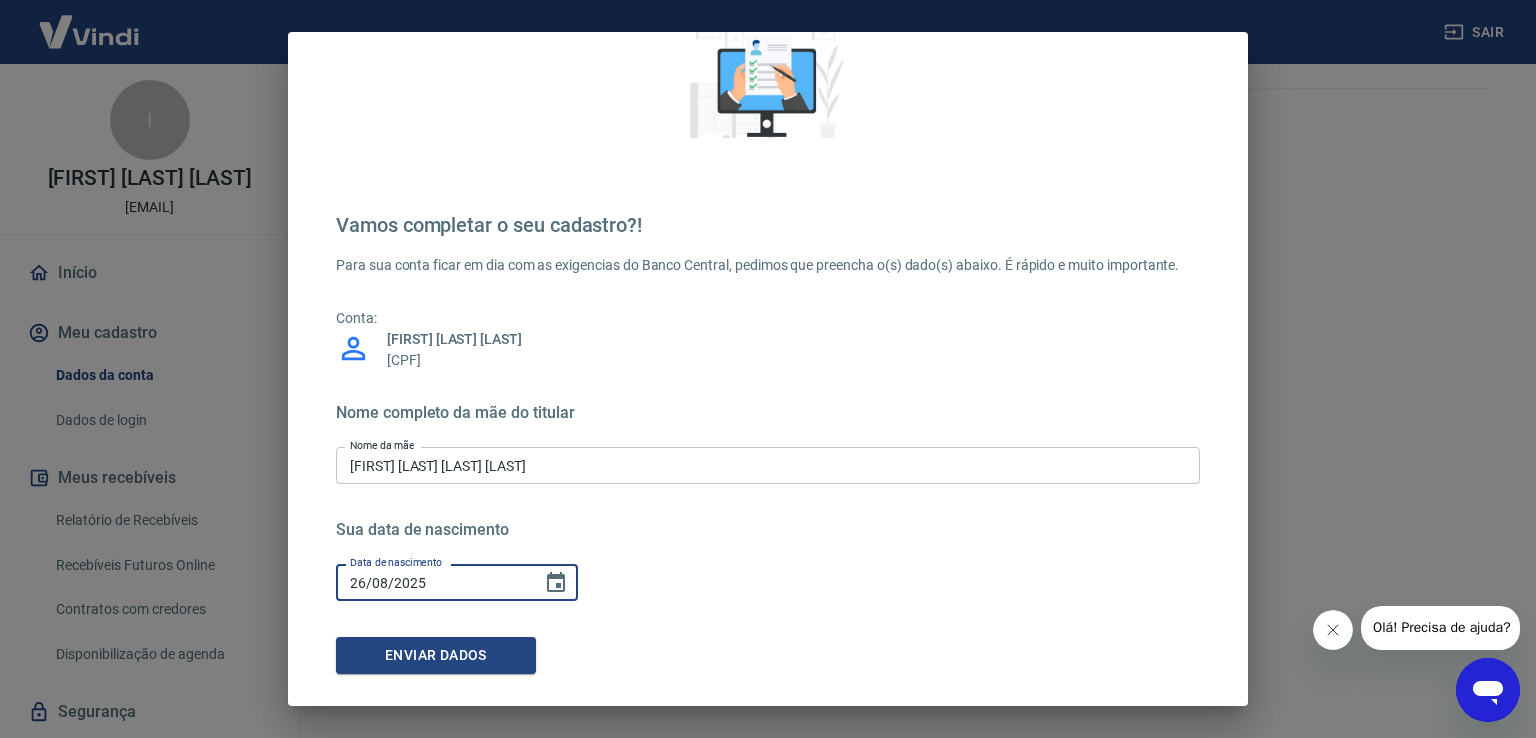 click on "26/08/2025" at bounding box center (432, 582) 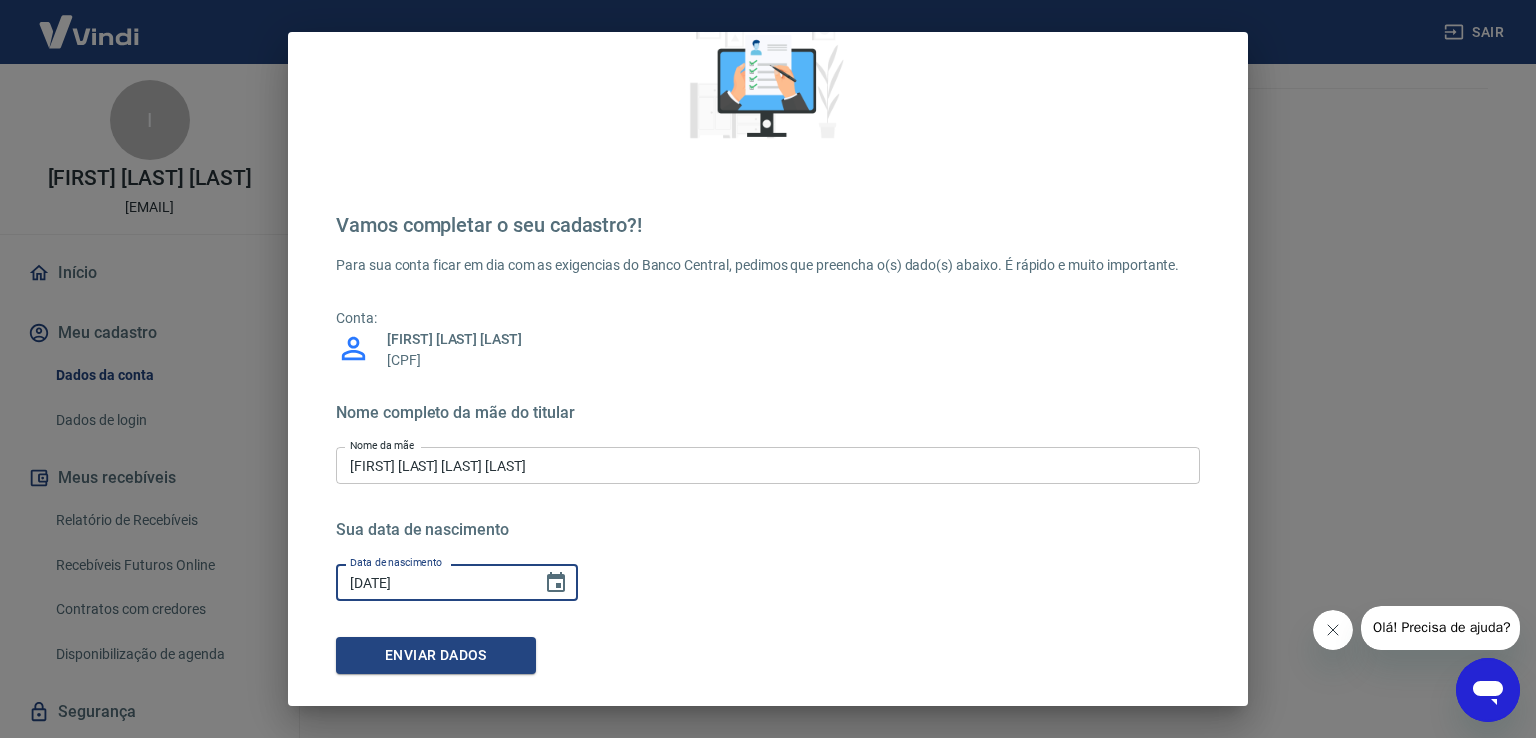click on "[DATE]" at bounding box center [432, 582] 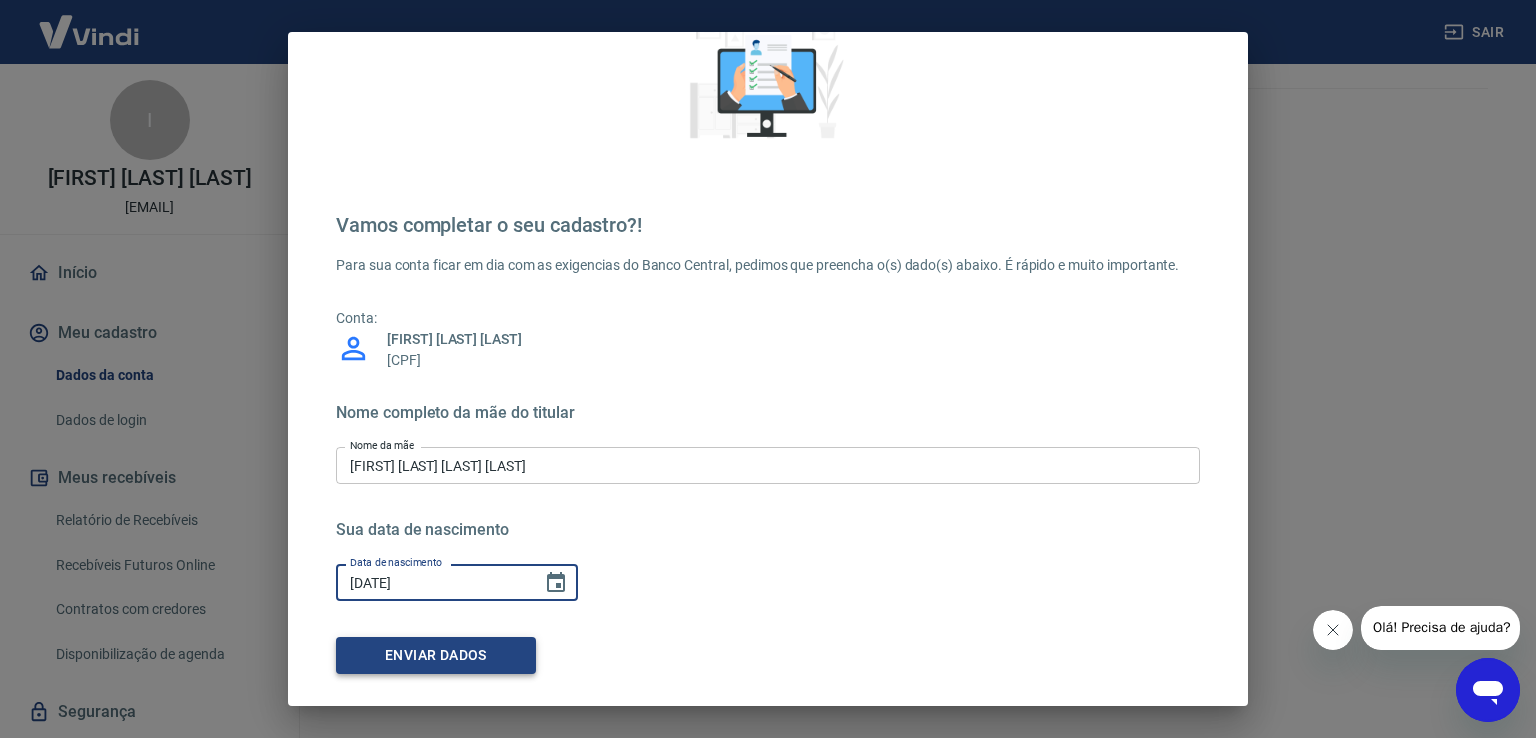 type on "[DATE]" 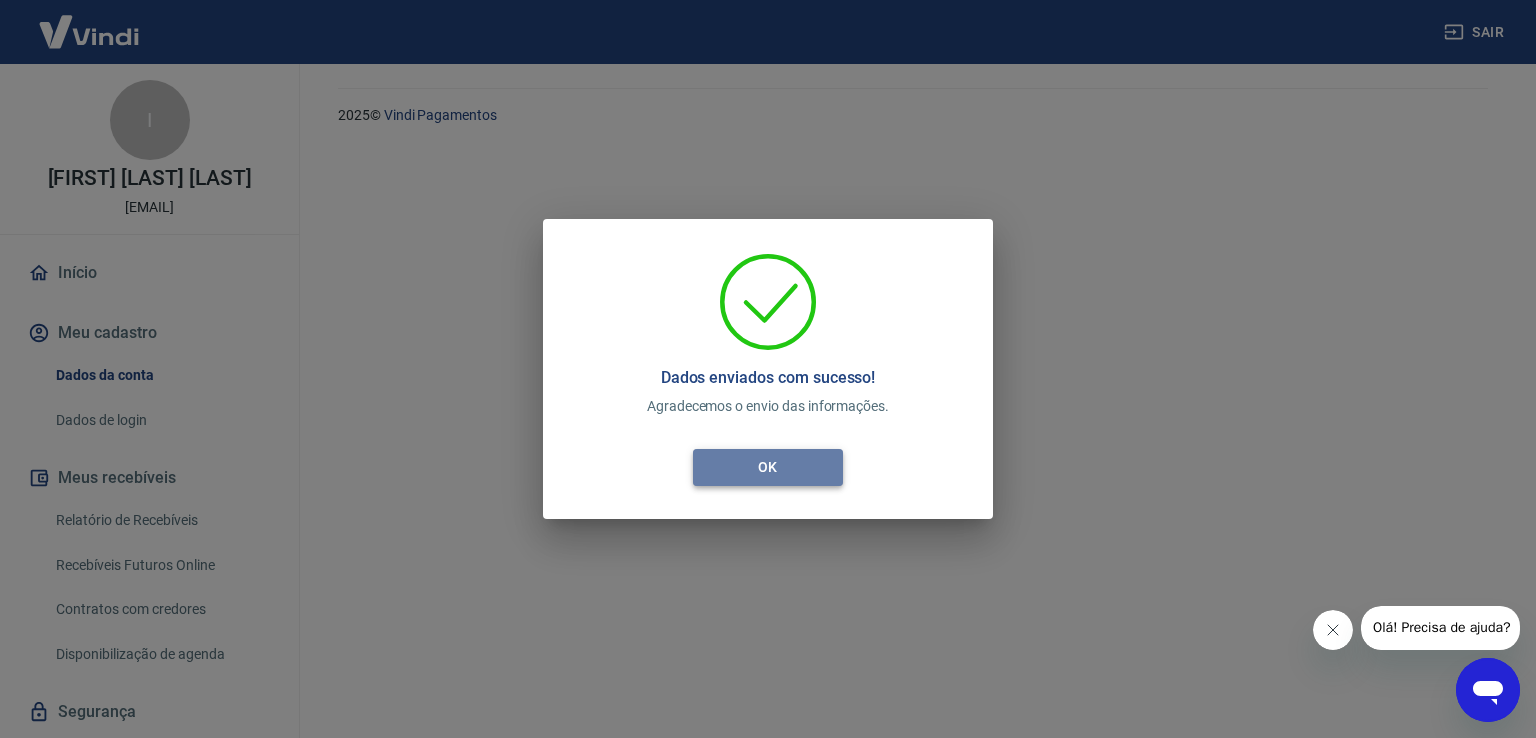 click on "OK" at bounding box center [768, 467] 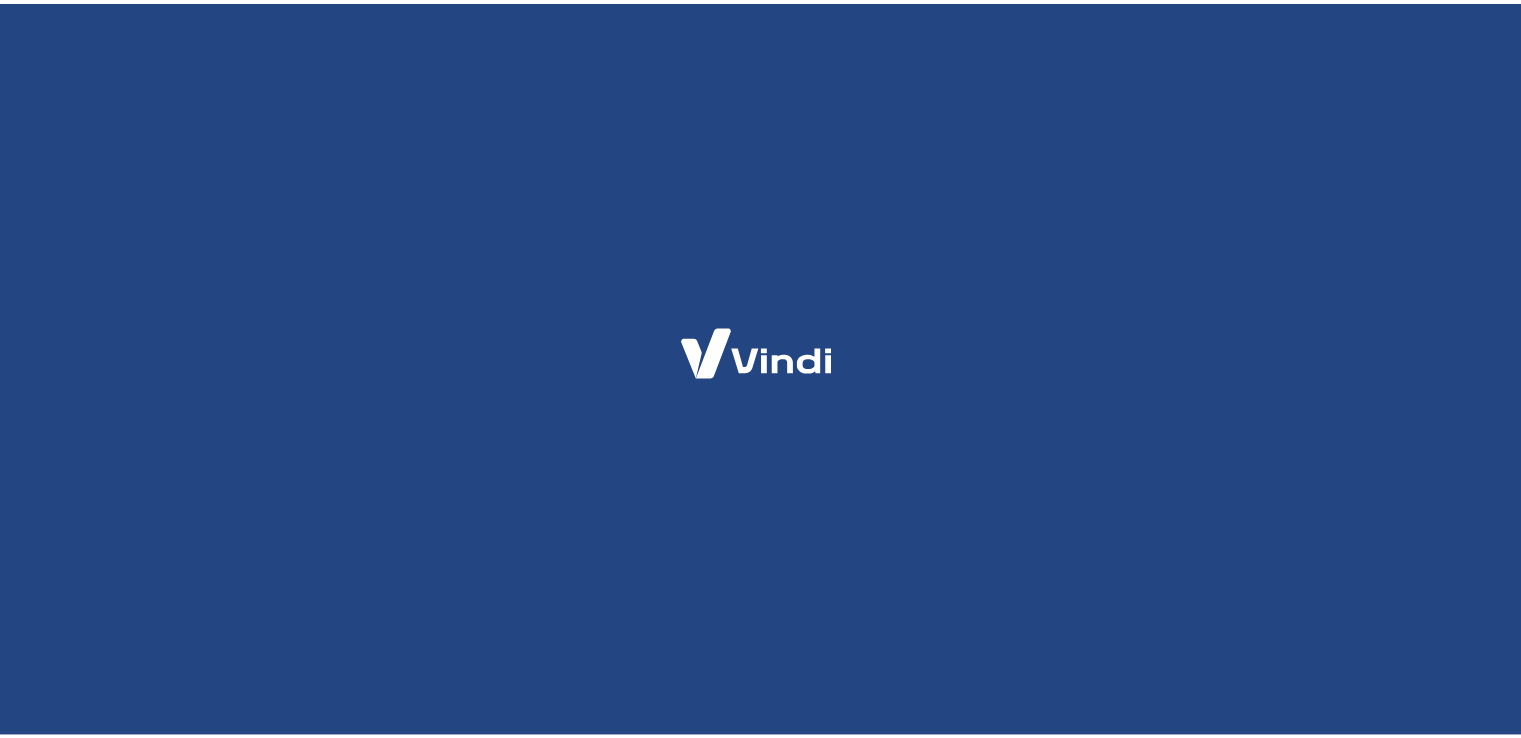 scroll, scrollTop: 0, scrollLeft: 0, axis: both 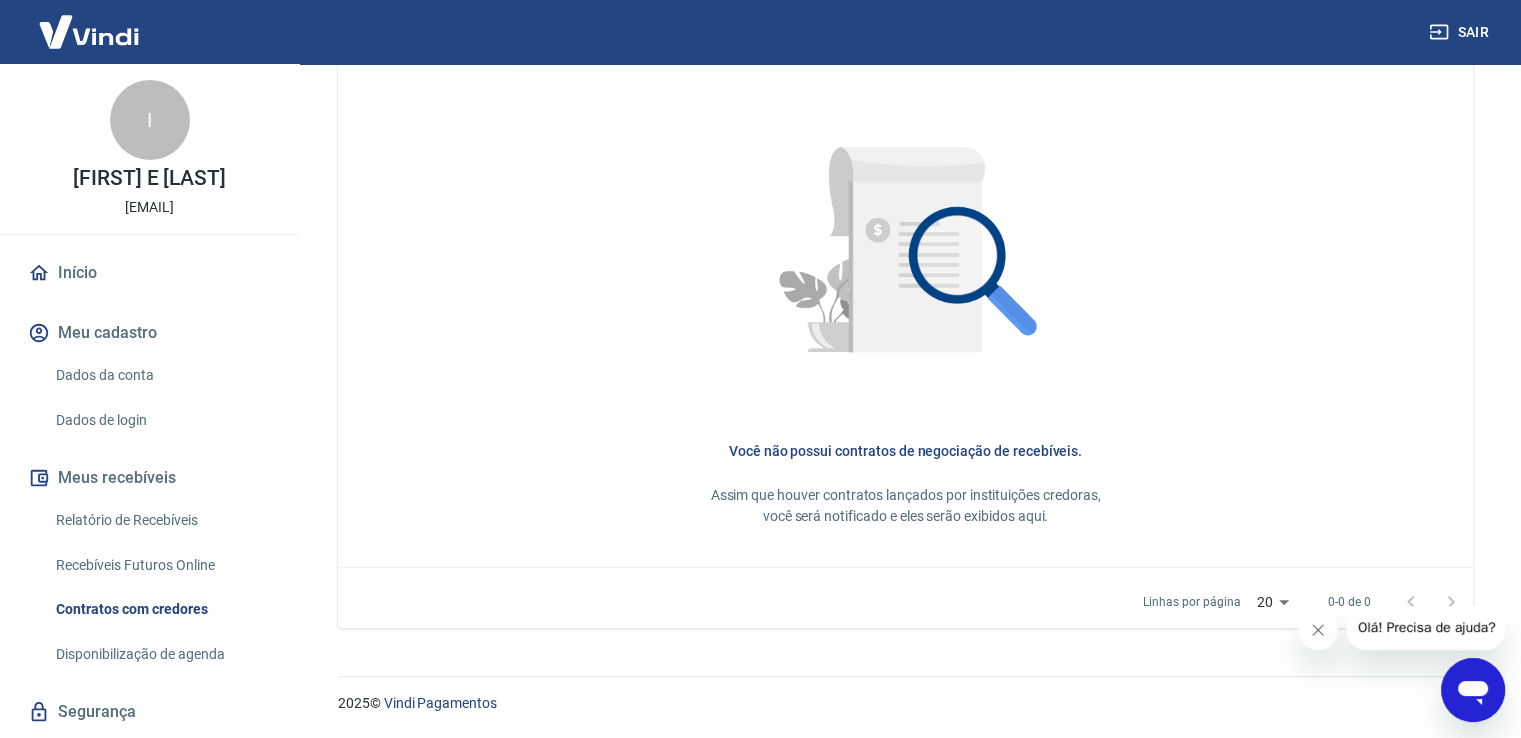 click on "Meu cadastro" at bounding box center (149, 333) 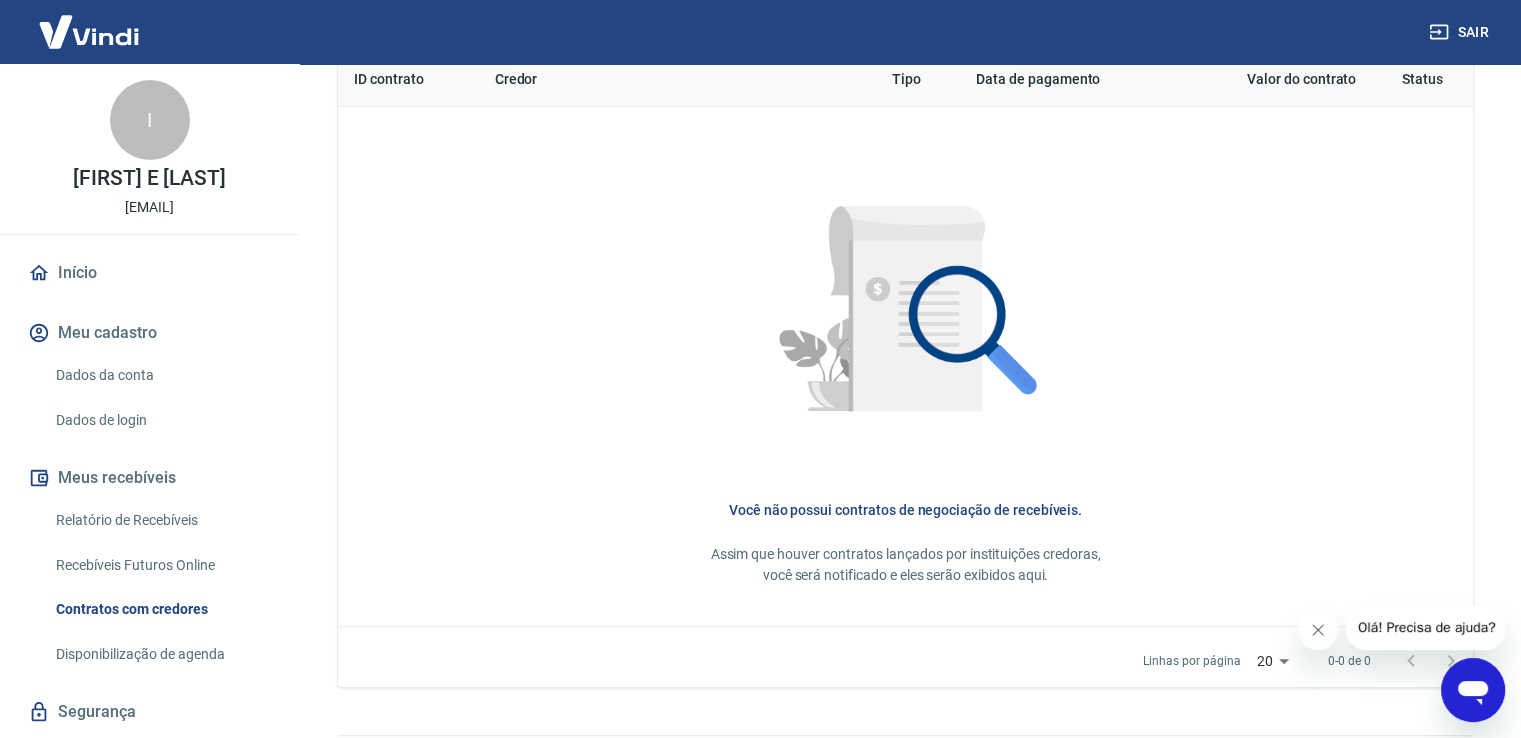 scroll, scrollTop: 891, scrollLeft: 0, axis: vertical 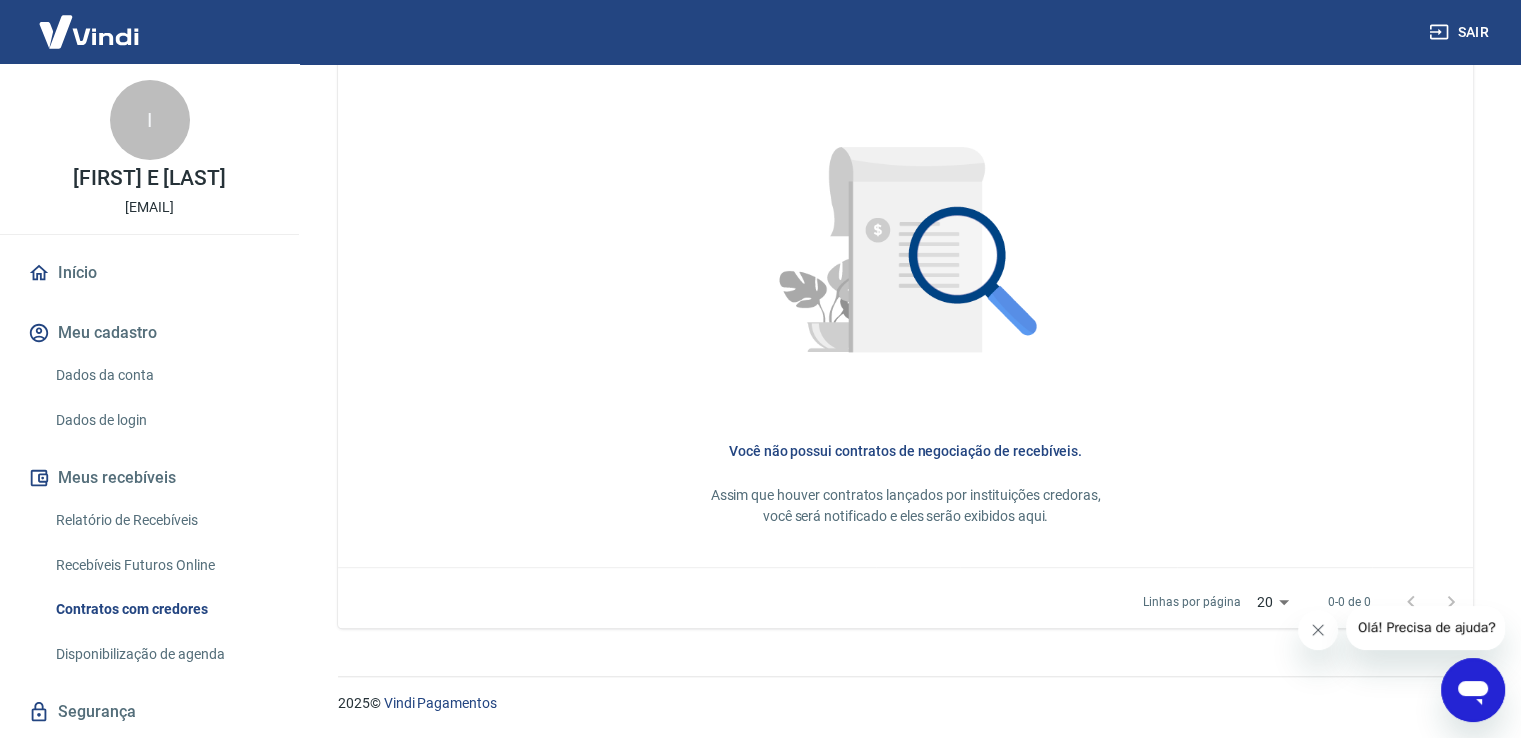 click on "Dados da conta" at bounding box center (161, 375) 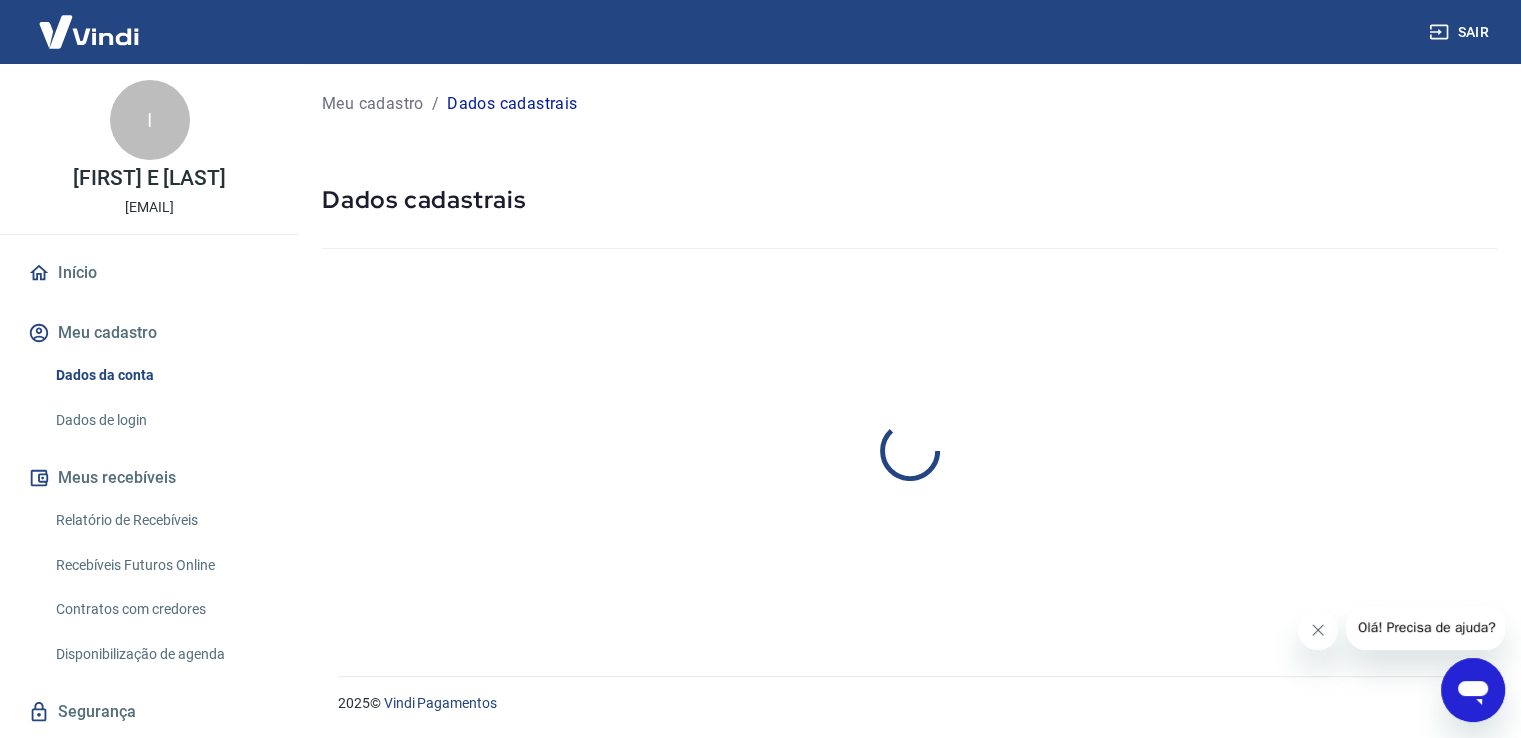 scroll, scrollTop: 0, scrollLeft: 0, axis: both 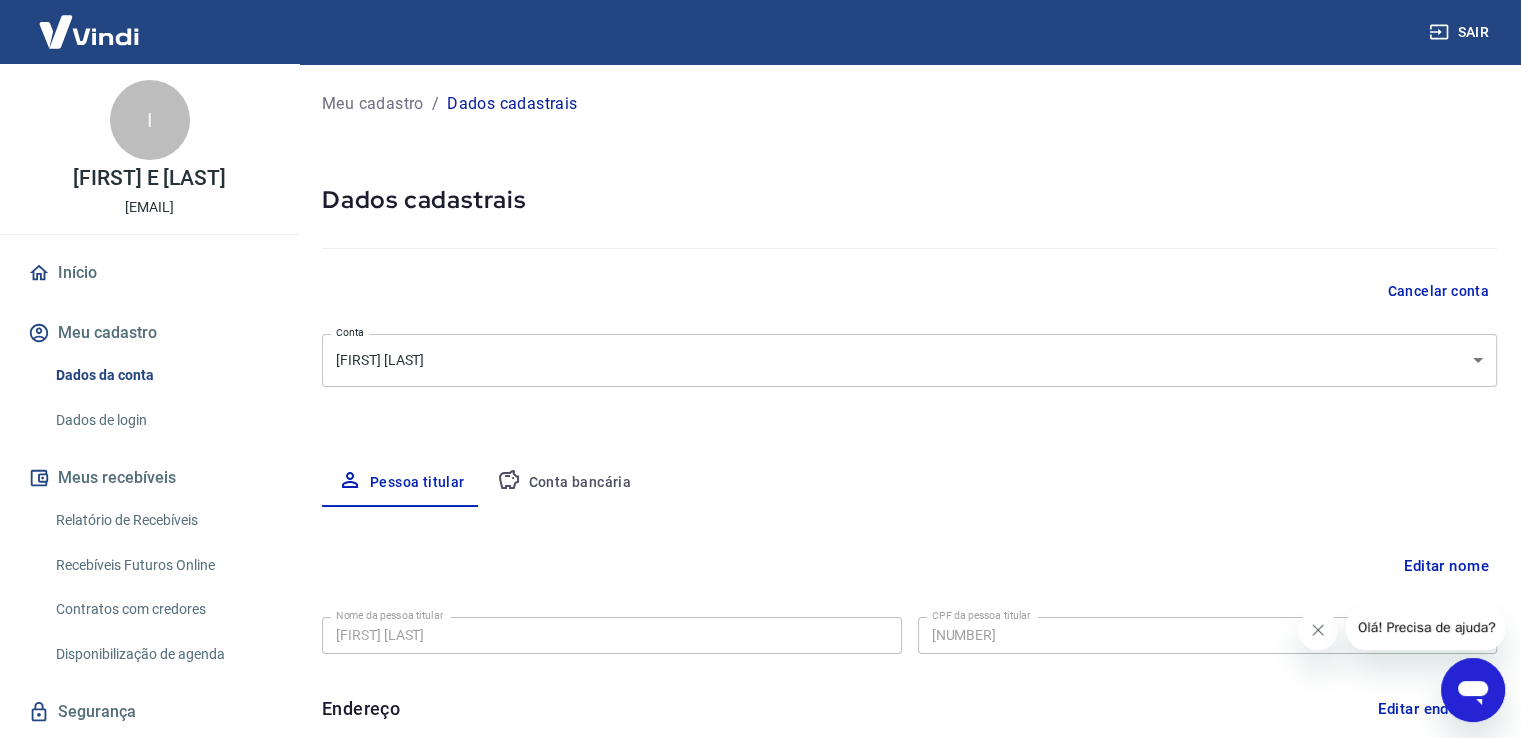 click on "Conta bancária" at bounding box center (564, 483) 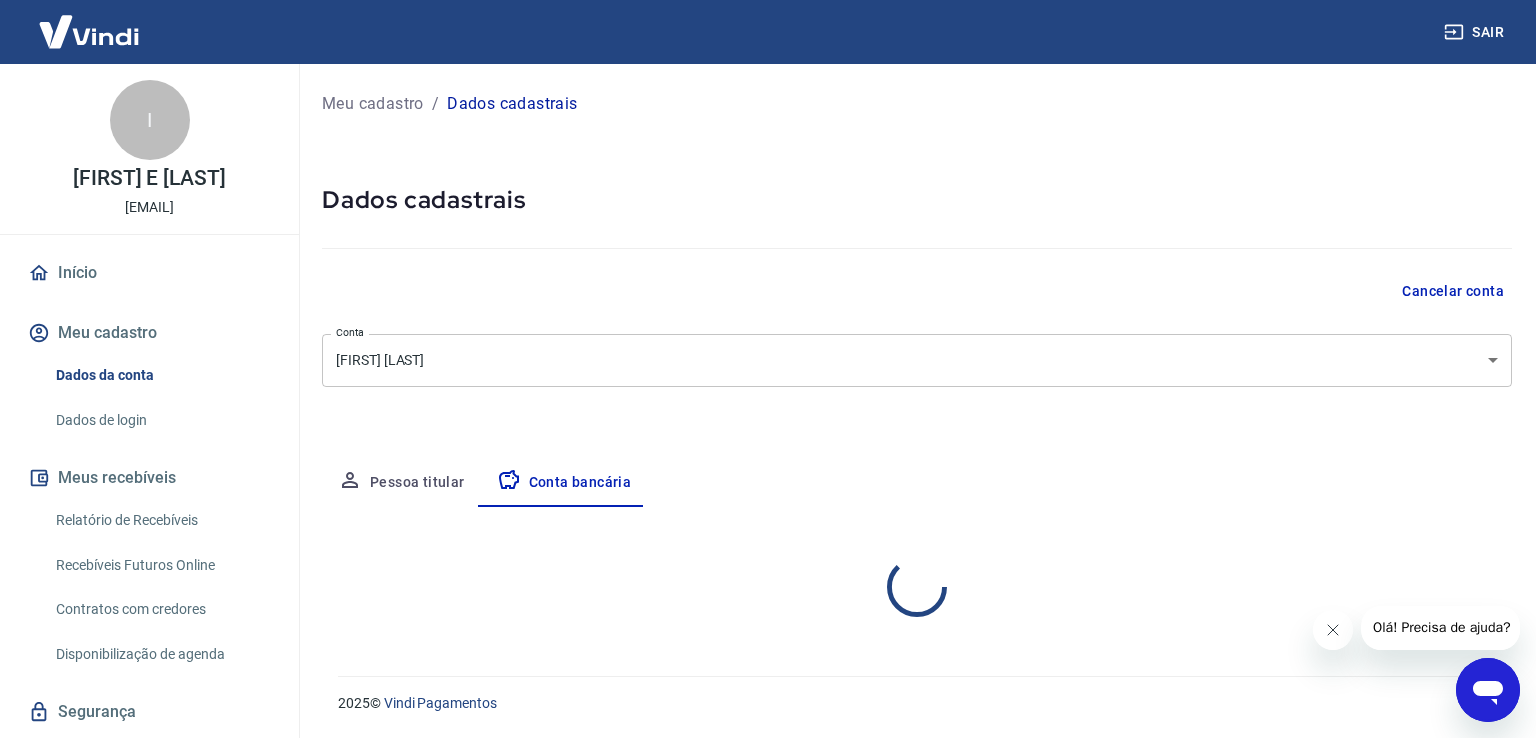 select on "1" 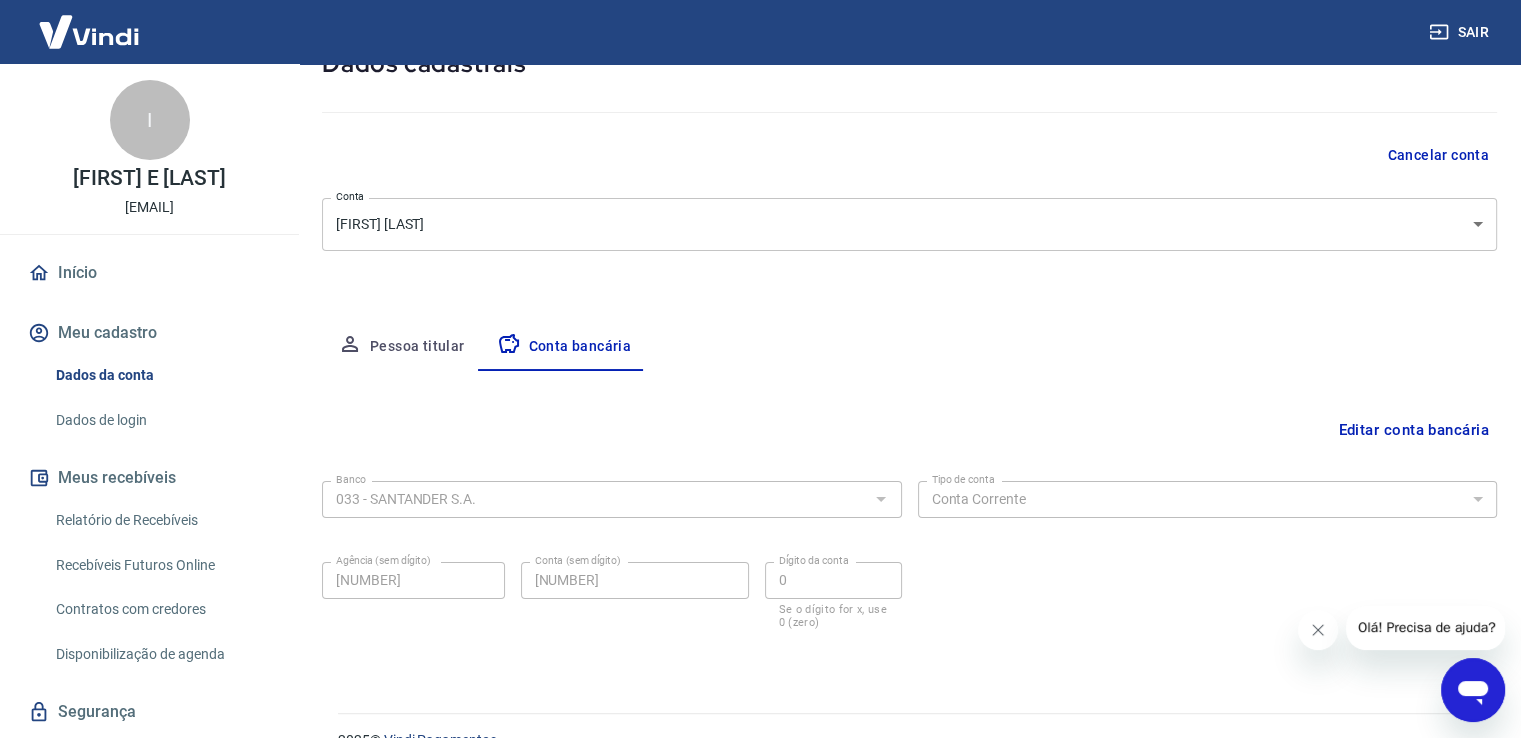 scroll, scrollTop: 172, scrollLeft: 0, axis: vertical 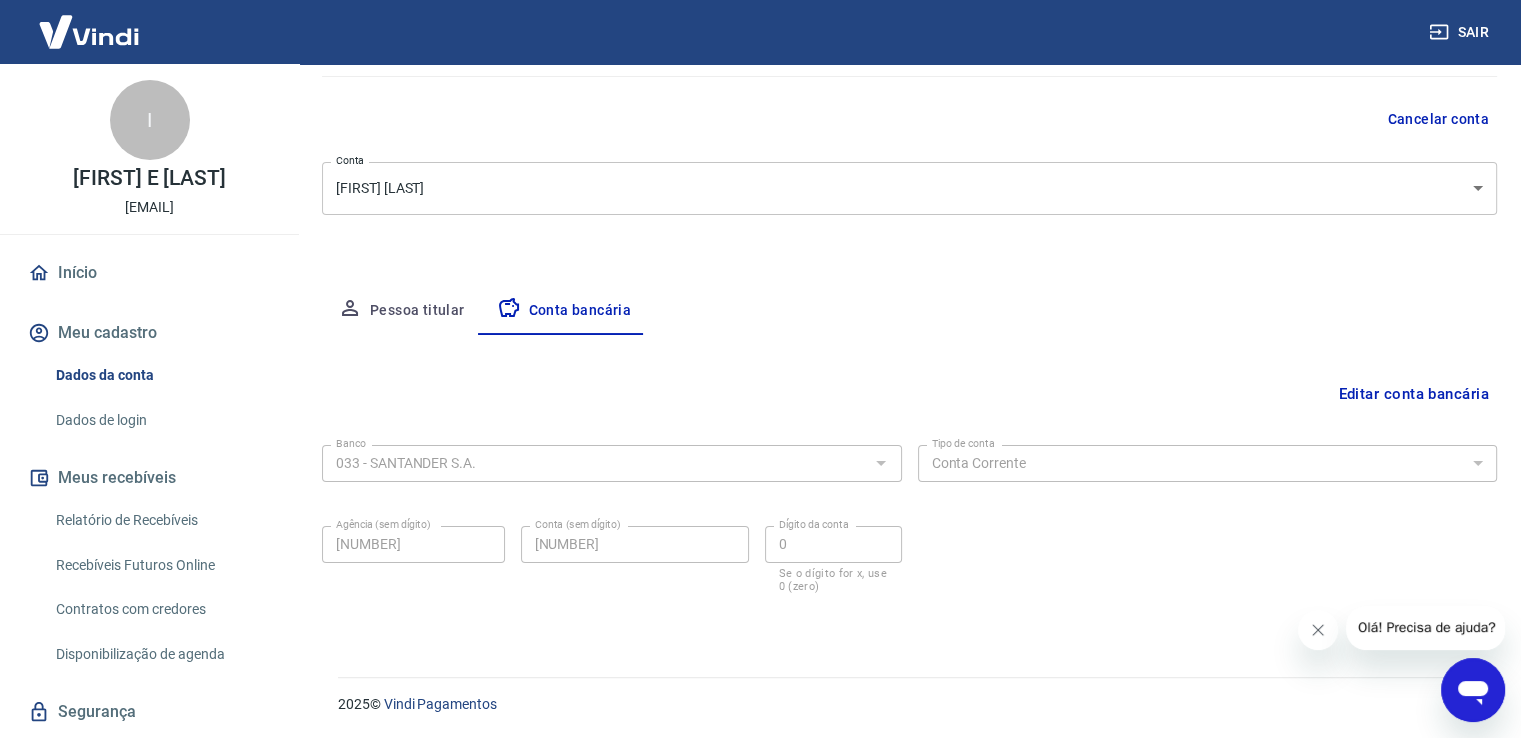 click on "Editar conta bancária" at bounding box center (1413, 394) 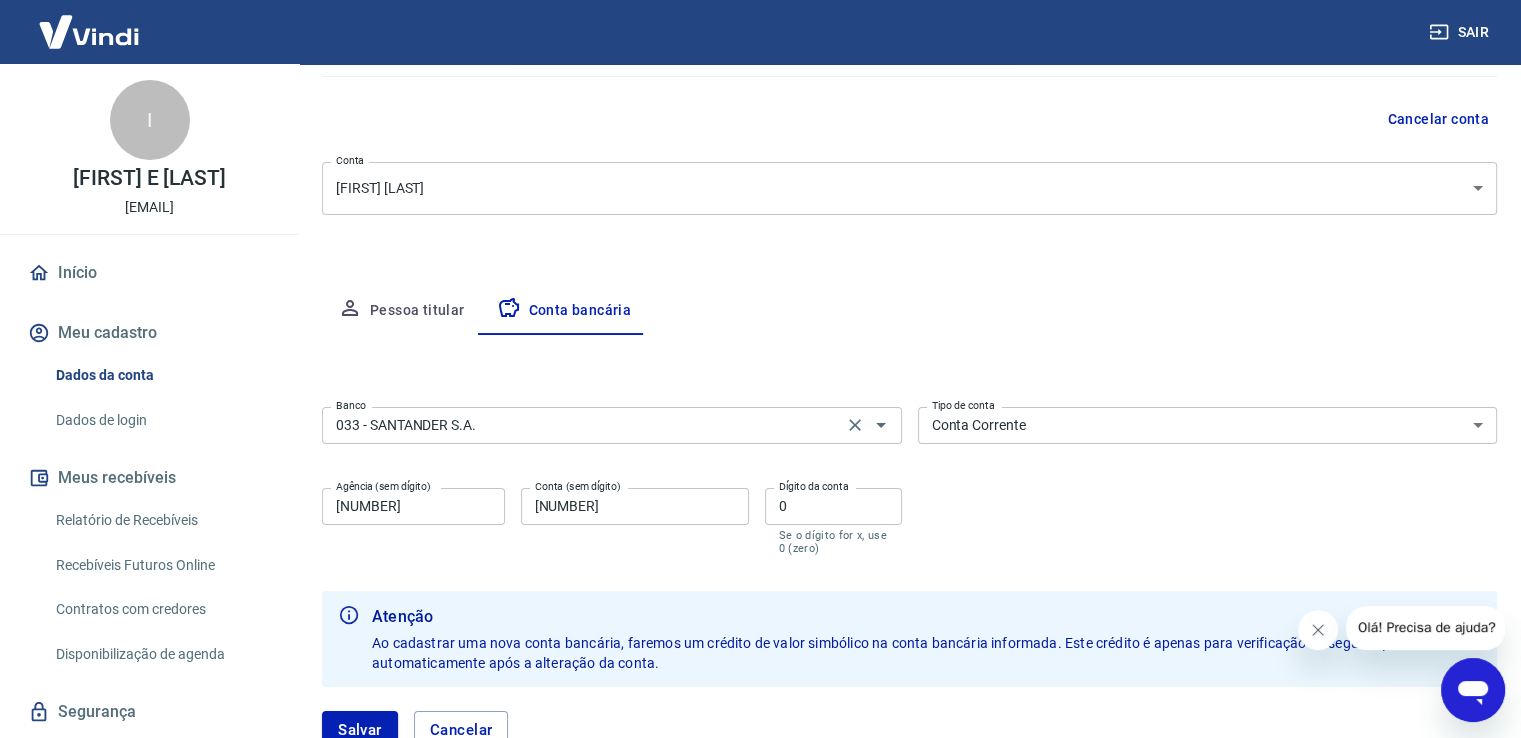 click on "033 - SANTANDER S.A." at bounding box center (582, 425) 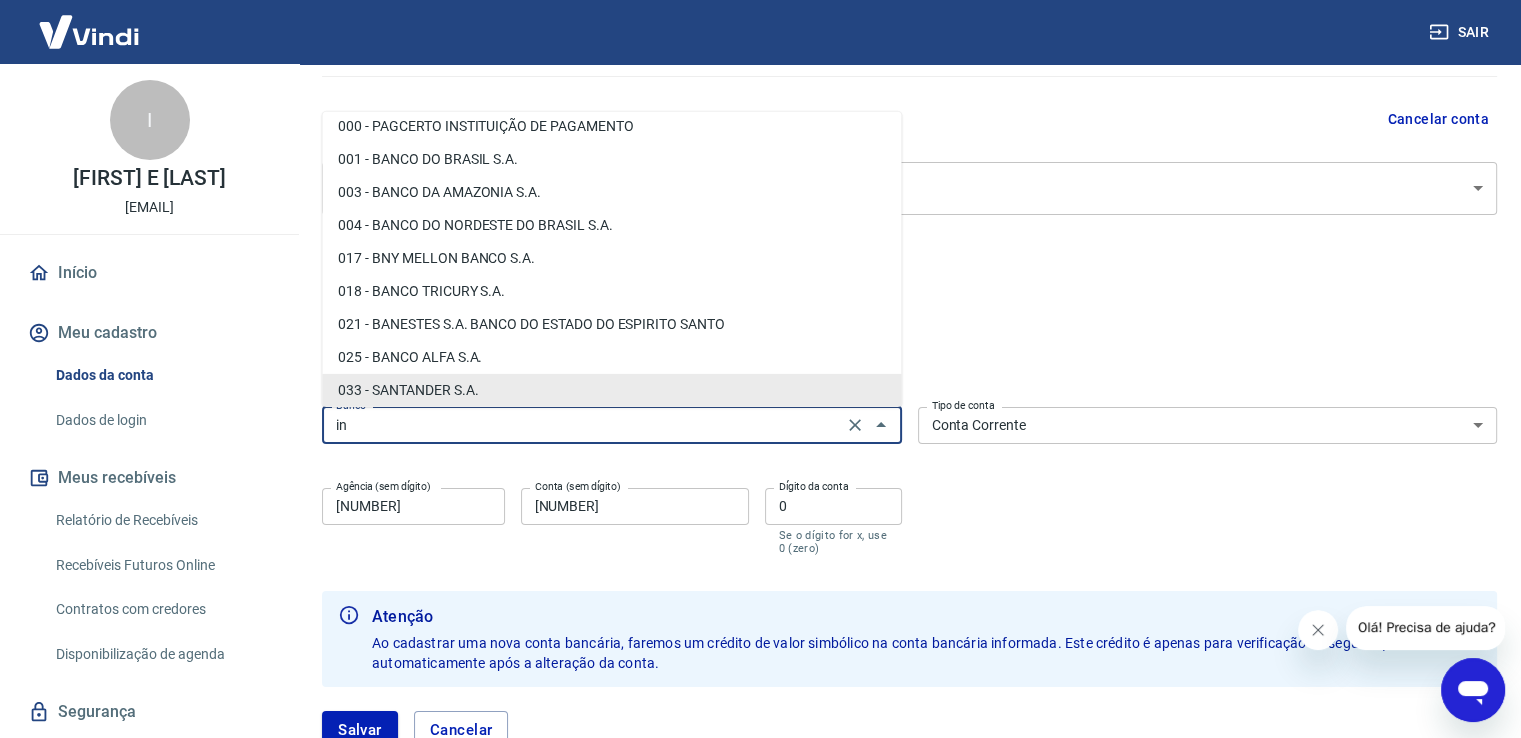 scroll, scrollTop: 0, scrollLeft: 0, axis: both 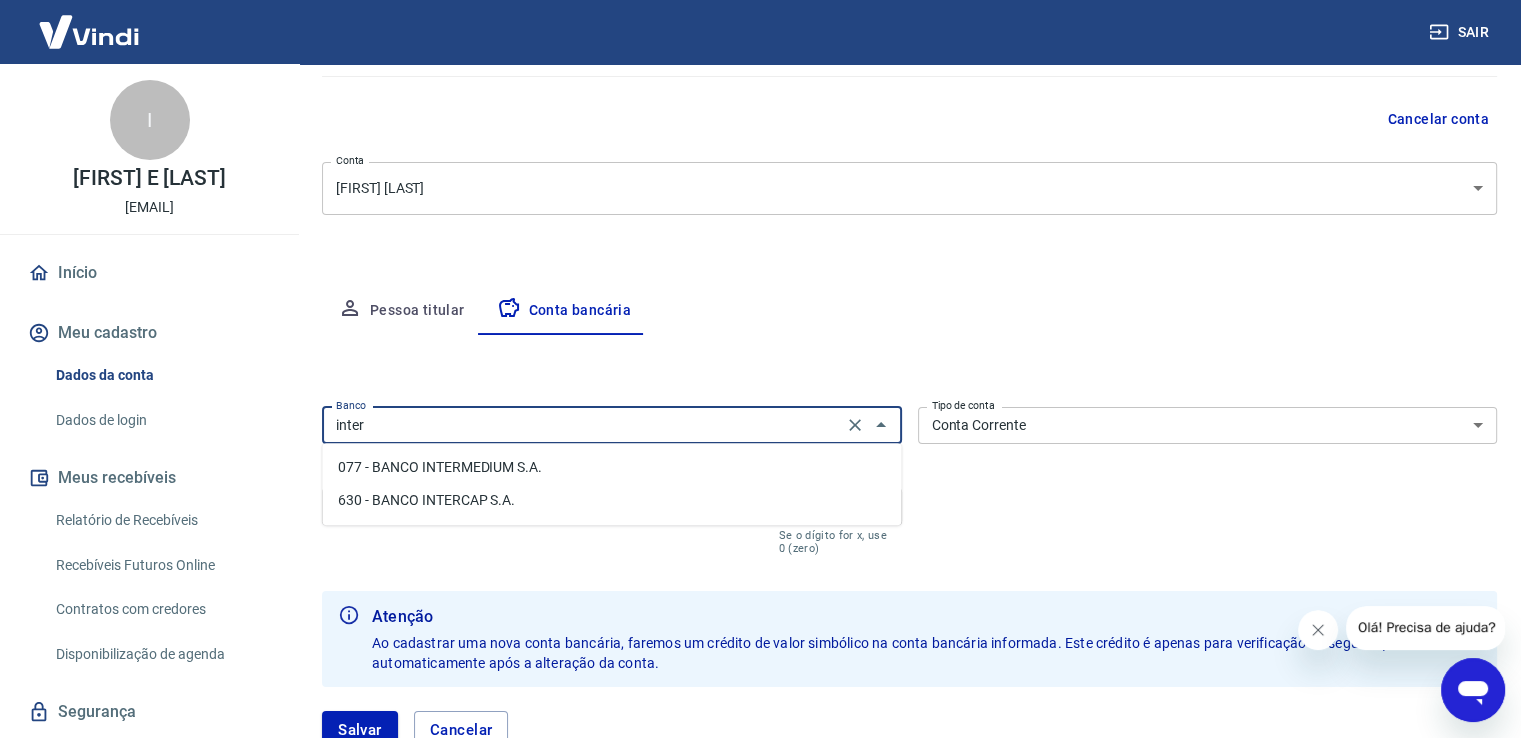 click on "077 - BANCO INTERMEDIUM S.A." at bounding box center (611, 467) 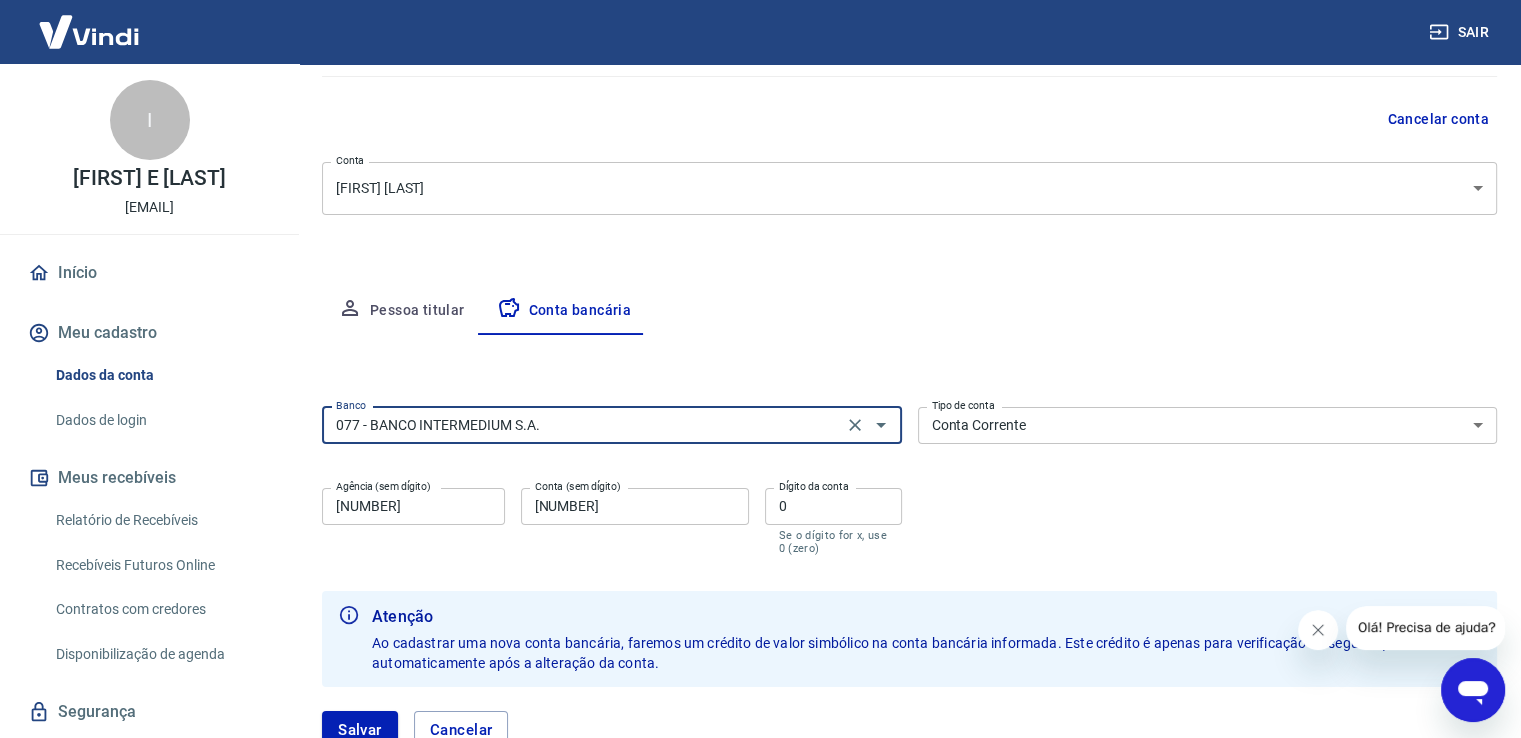 type on "077 - BANCO INTERMEDIUM S.A." 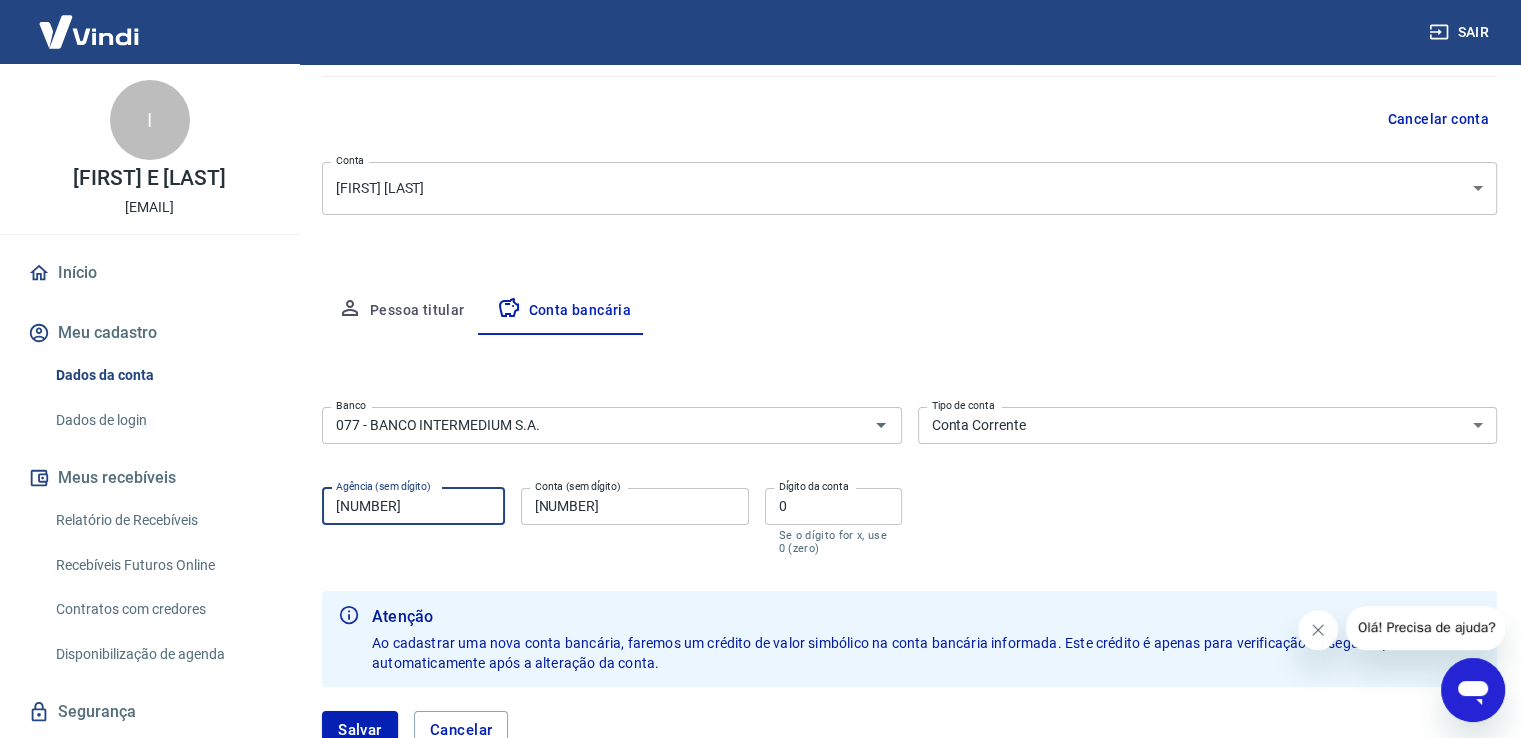 drag, startPoint x: 412, startPoint y: 507, endPoint x: 221, endPoint y: 503, distance: 191.04189 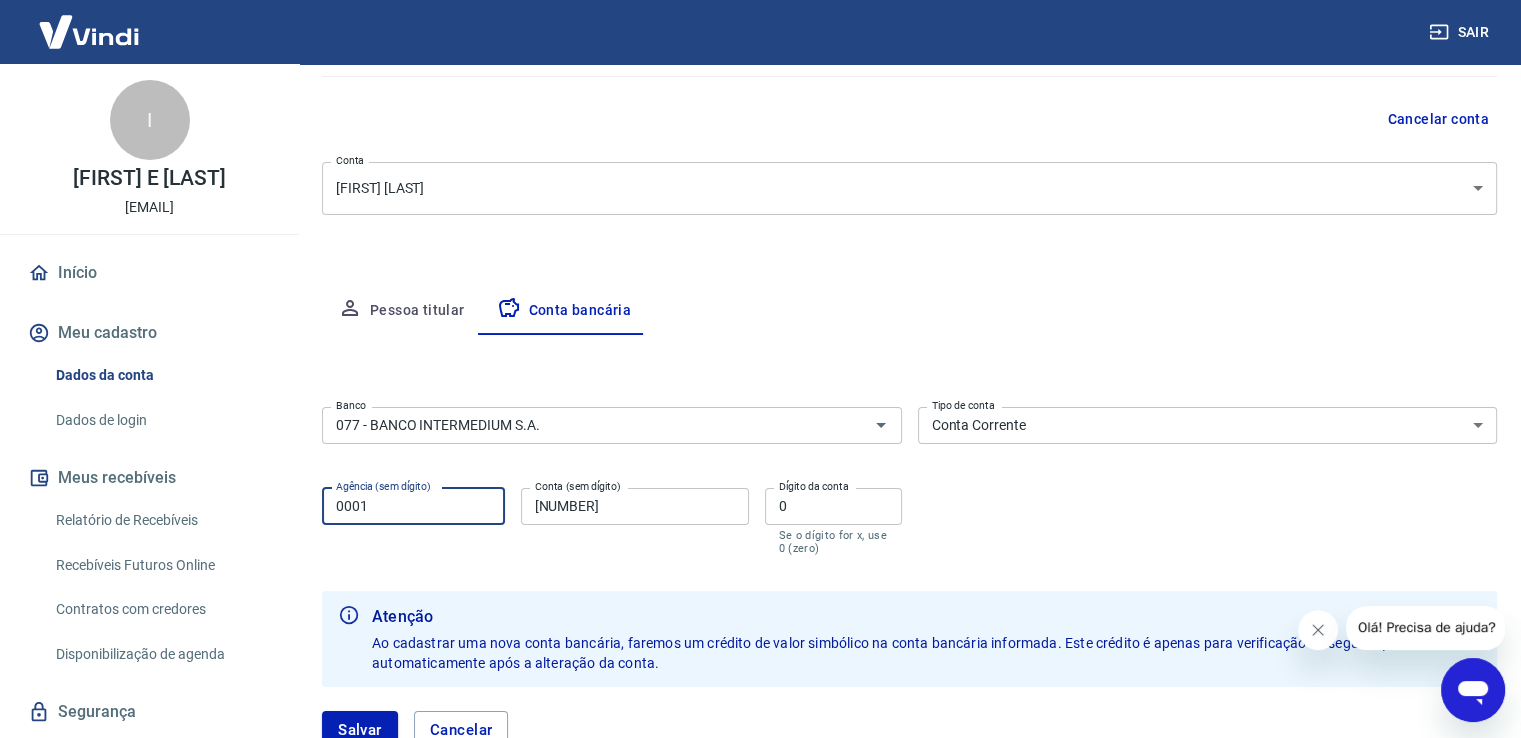 type on "0001" 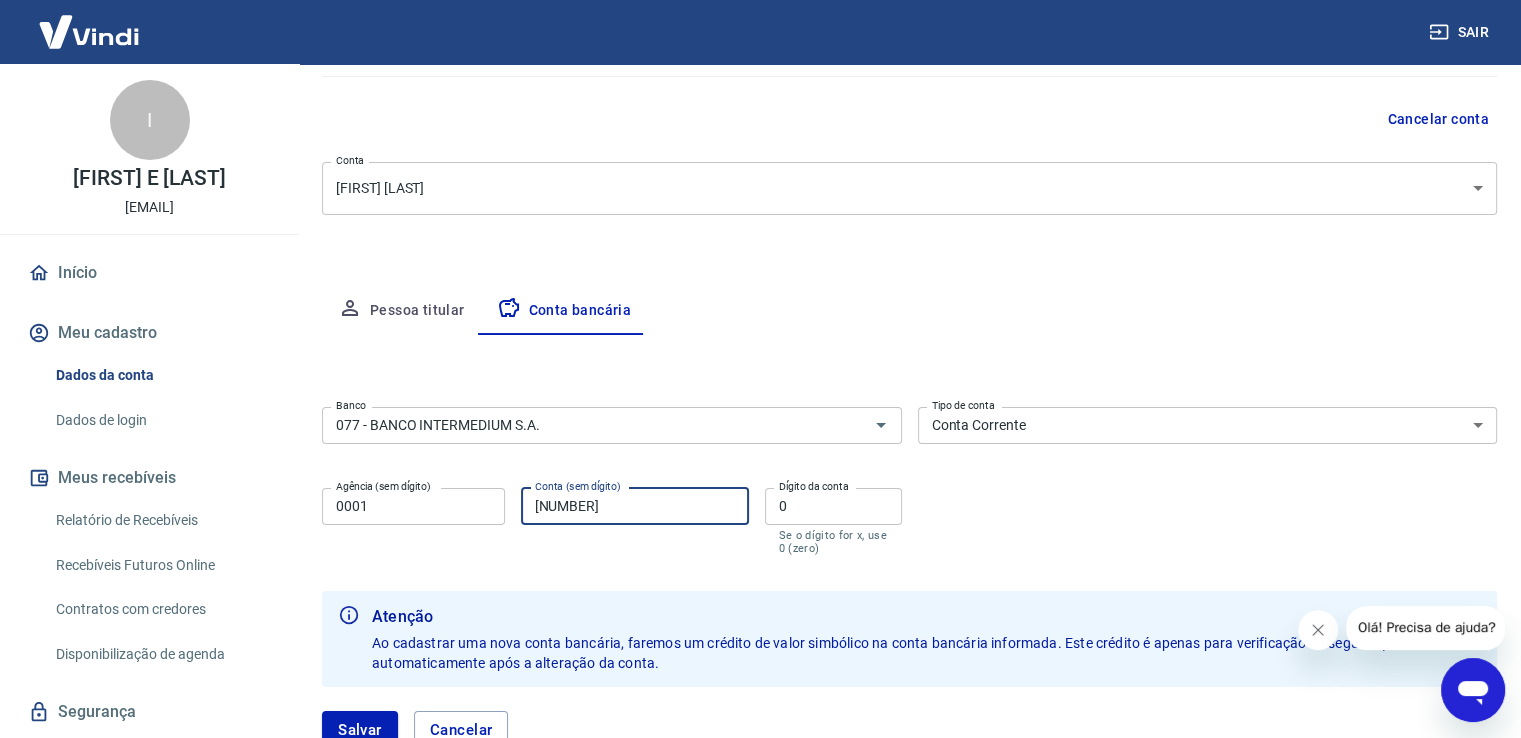drag, startPoint x: 618, startPoint y: 508, endPoint x: 395, endPoint y: 509, distance: 223.00224 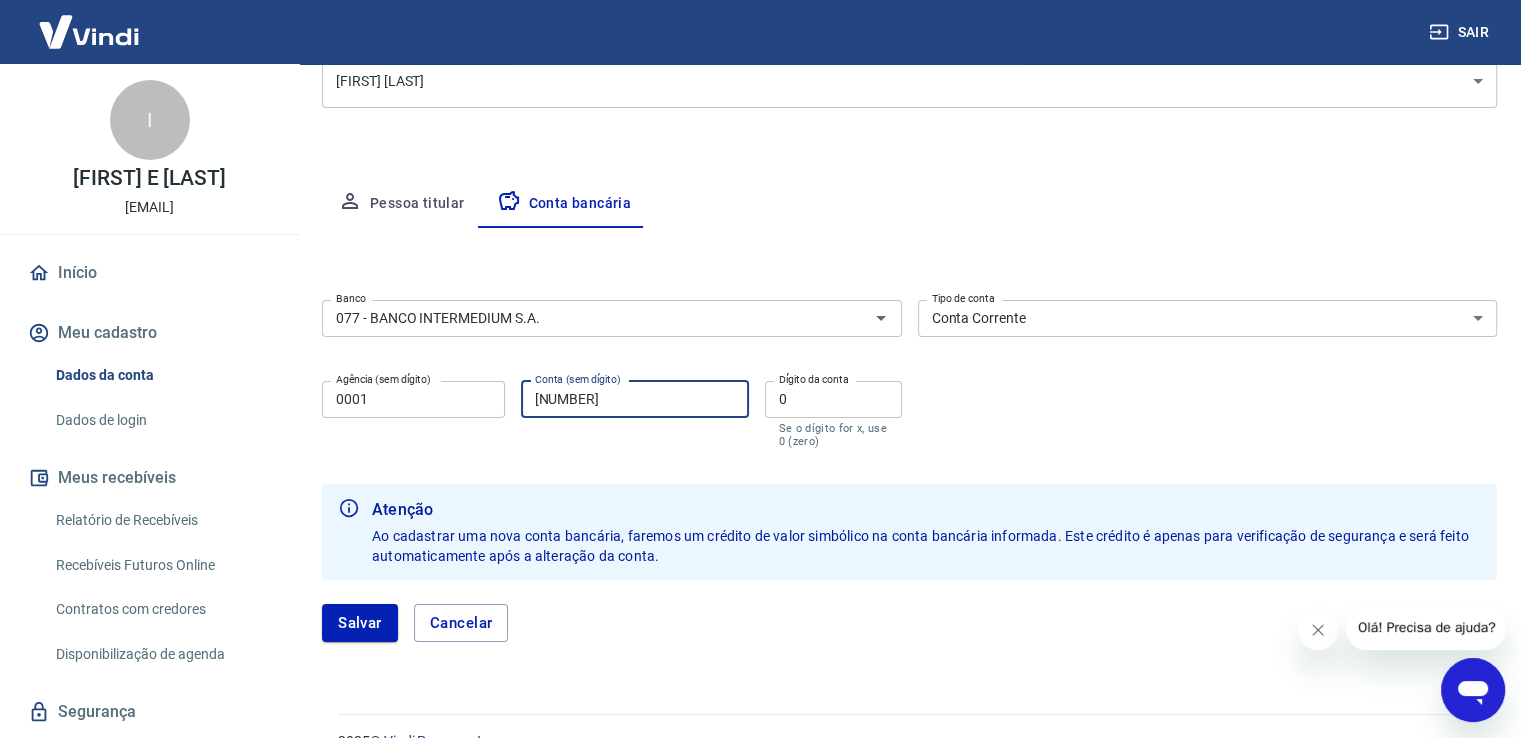 scroll, scrollTop: 316, scrollLeft: 0, axis: vertical 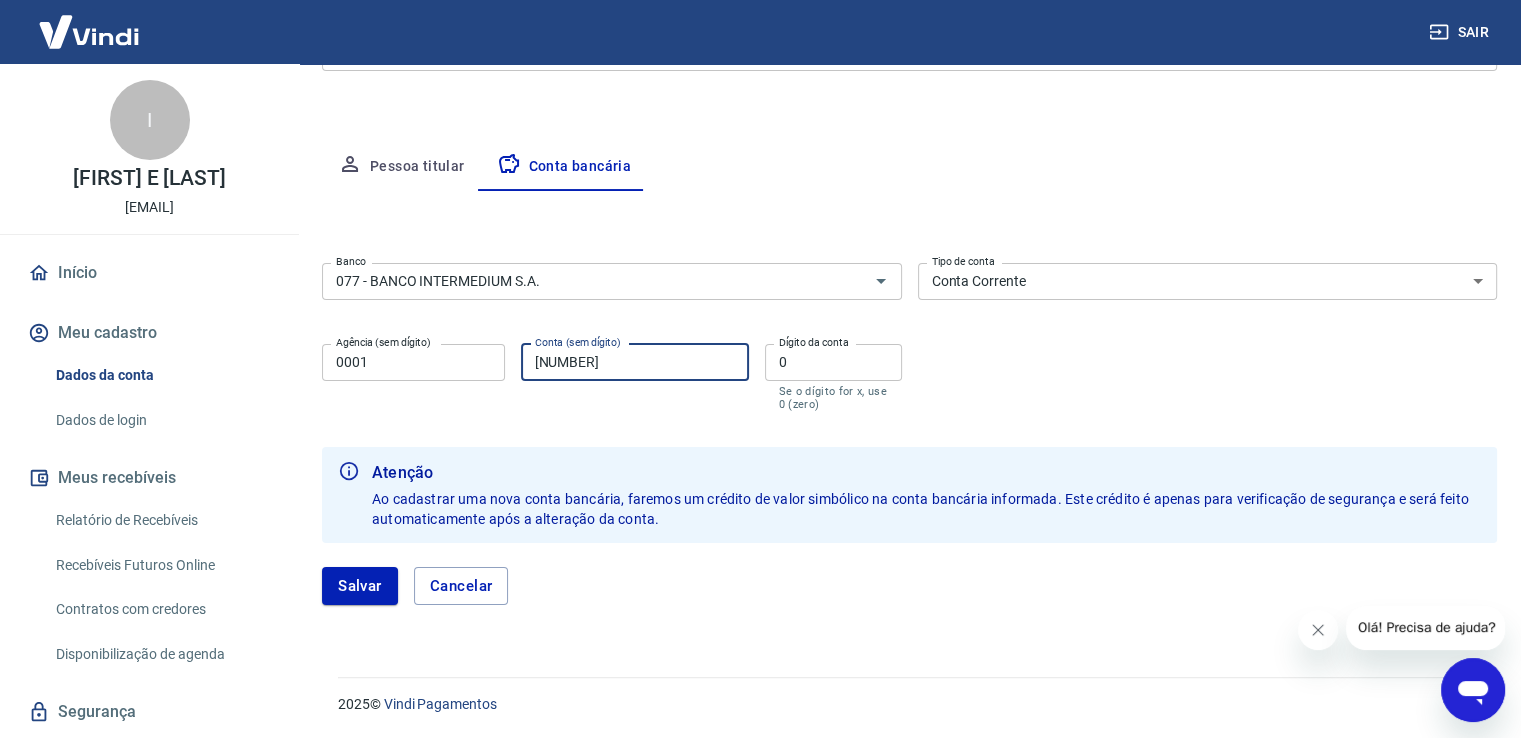 type on "293894868" 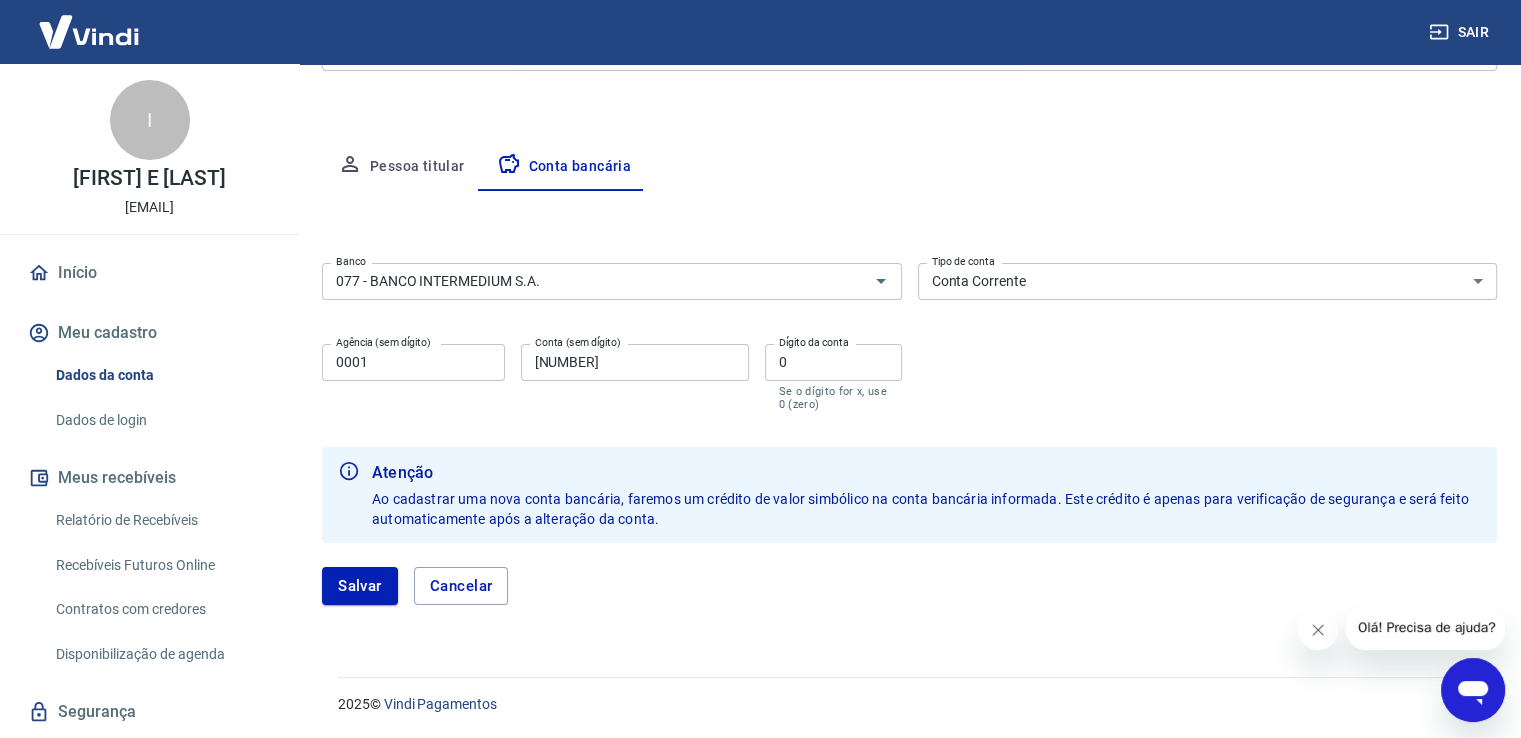 click on "Salvar Cancelar" at bounding box center [909, 586] 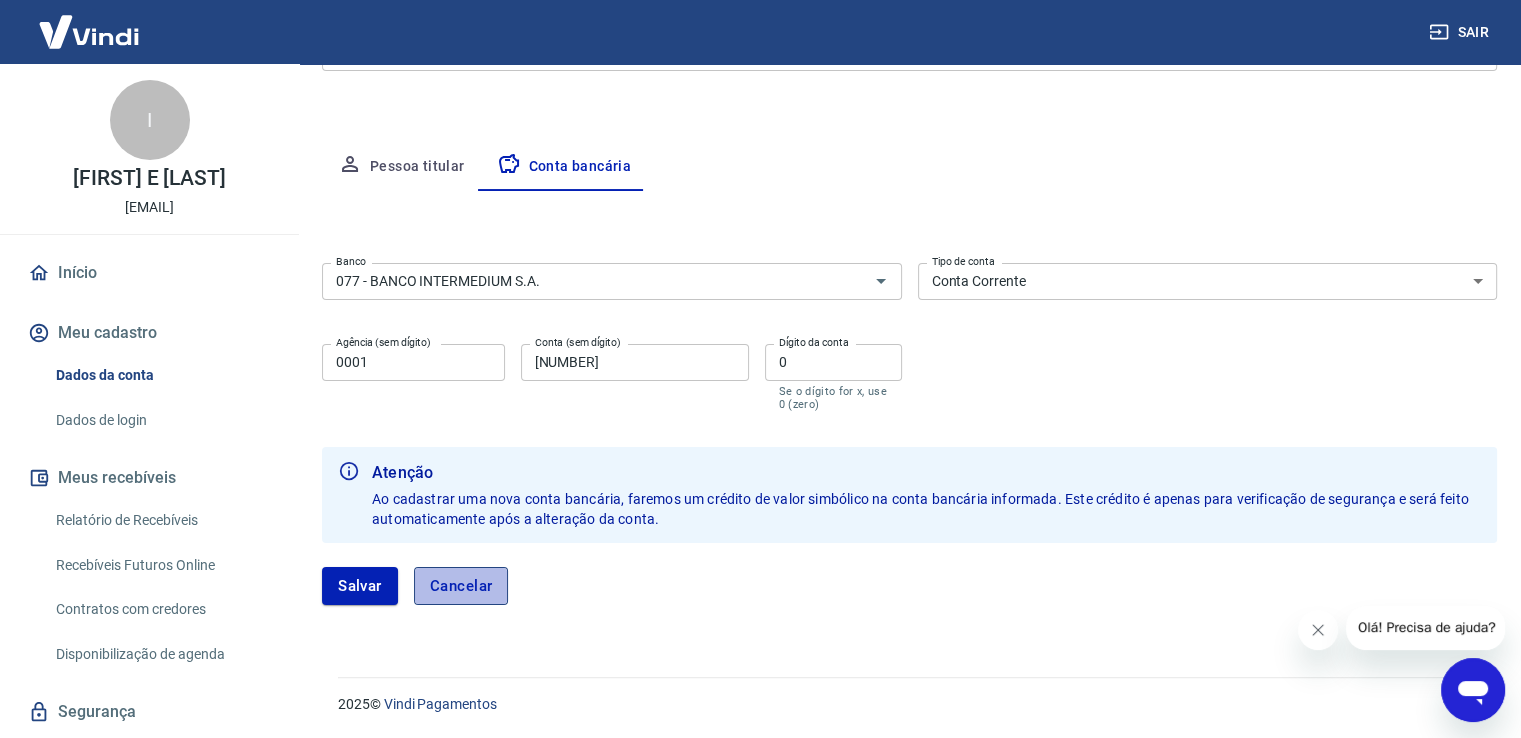 click on "Cancelar" at bounding box center (461, 586) 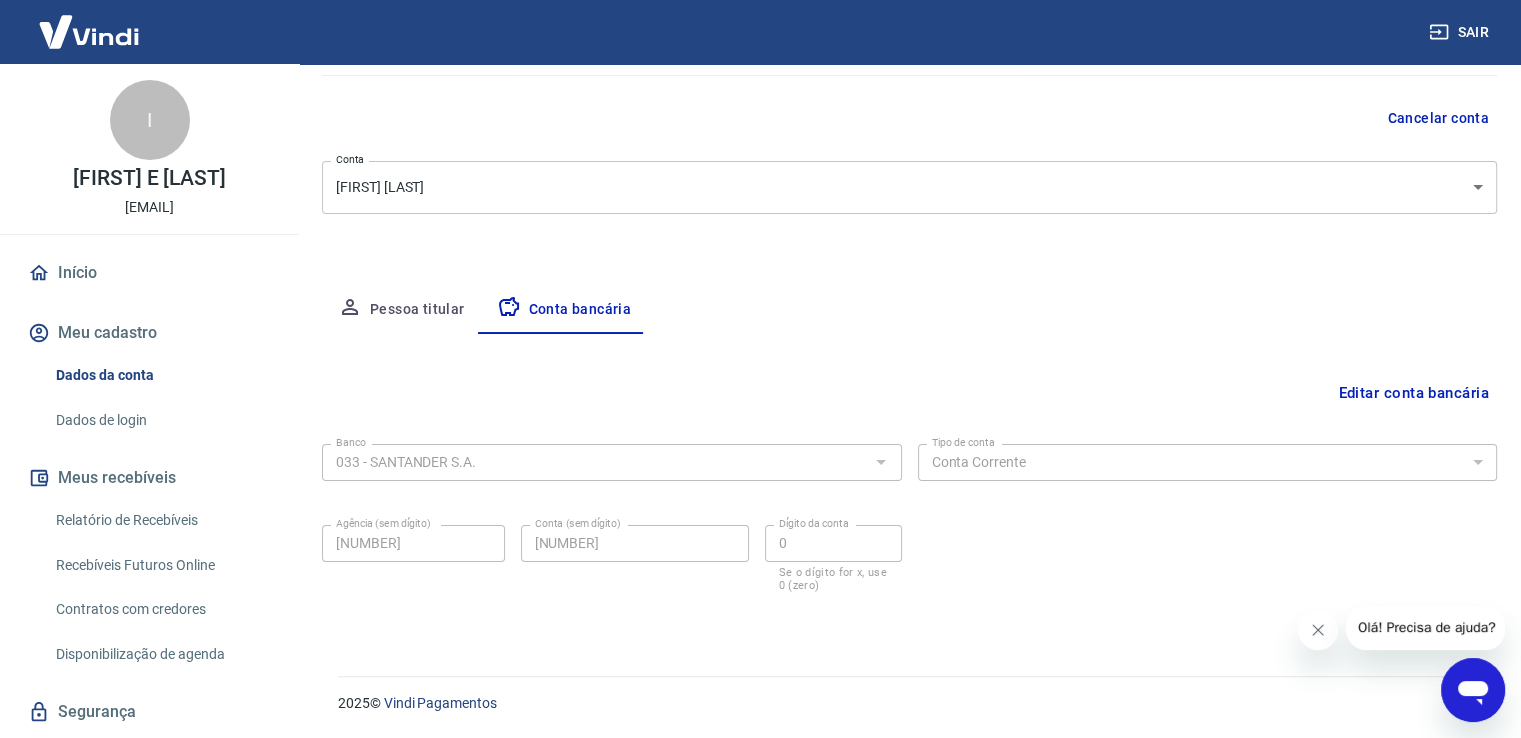 scroll, scrollTop: 172, scrollLeft: 0, axis: vertical 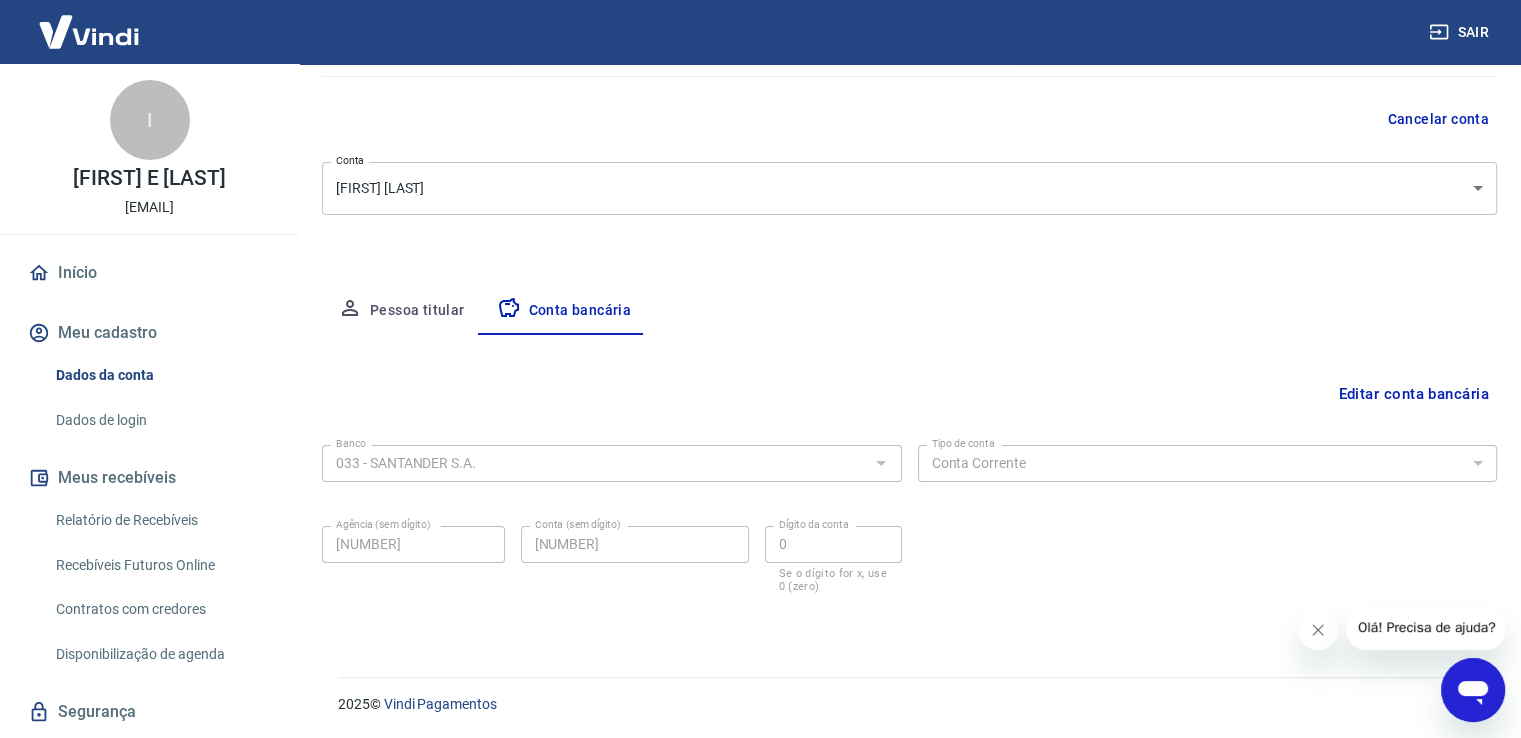 click on "Pessoa titular" at bounding box center [401, 311] 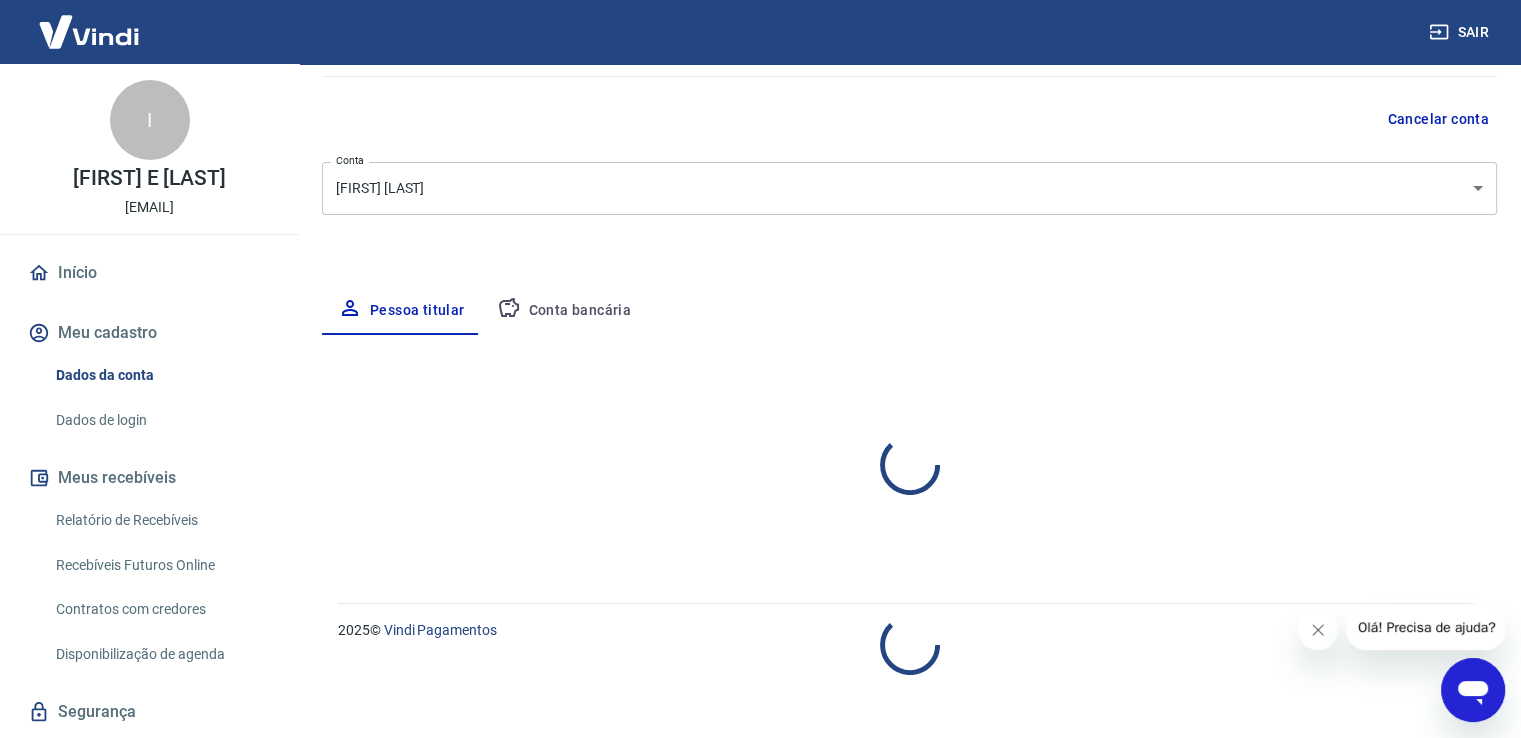 select on "MG" 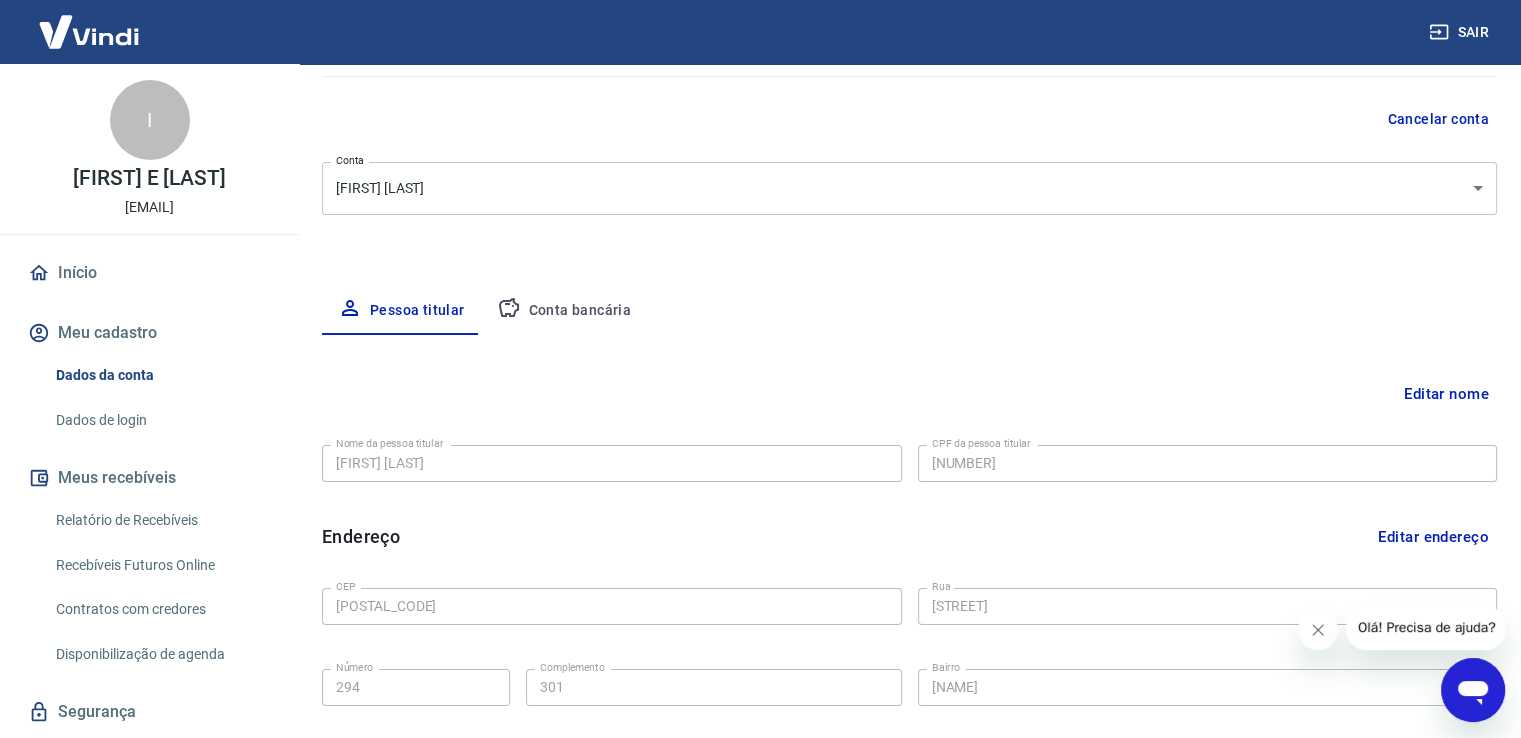 click on "Meus recebíveis" at bounding box center [149, 478] 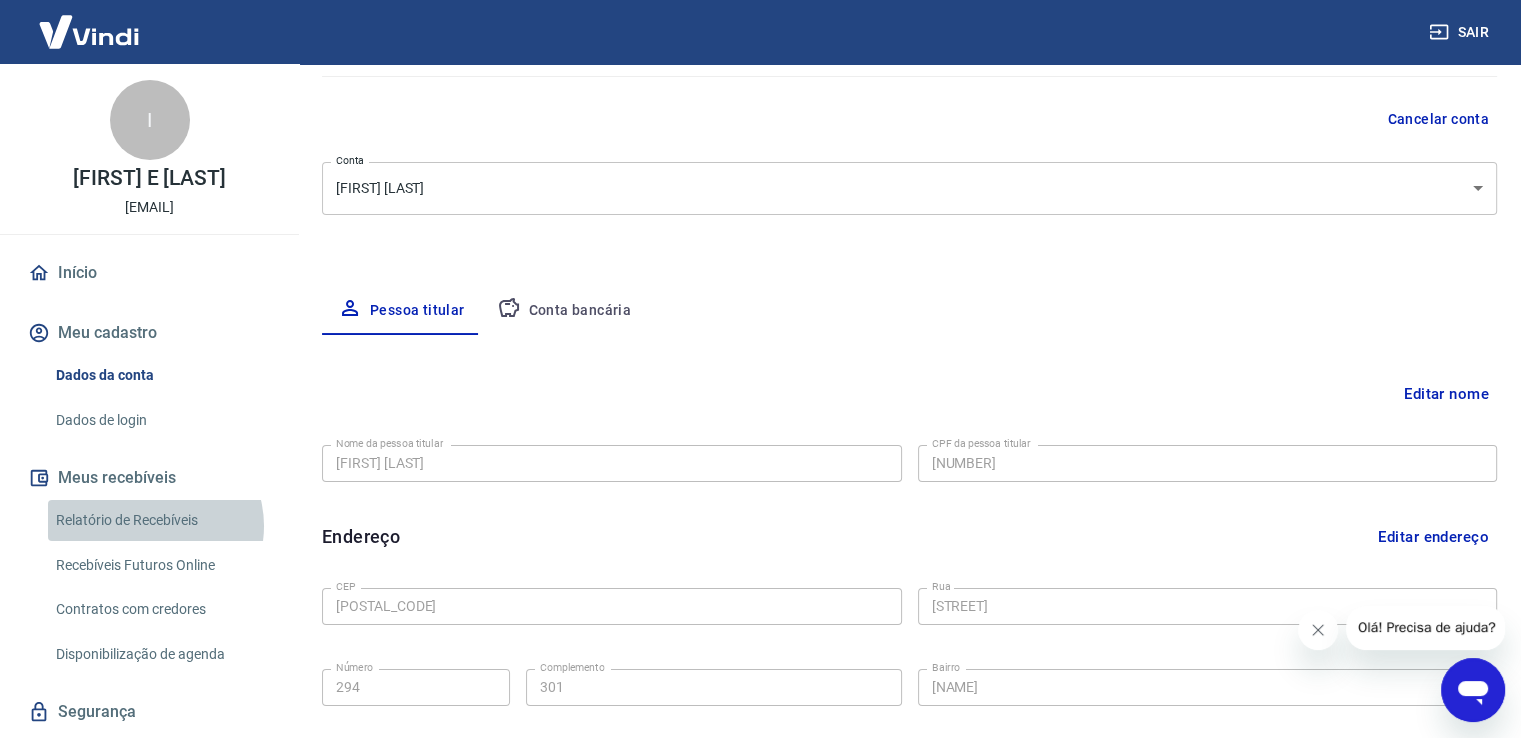 click on "Relatório de Recebíveis" at bounding box center (161, 520) 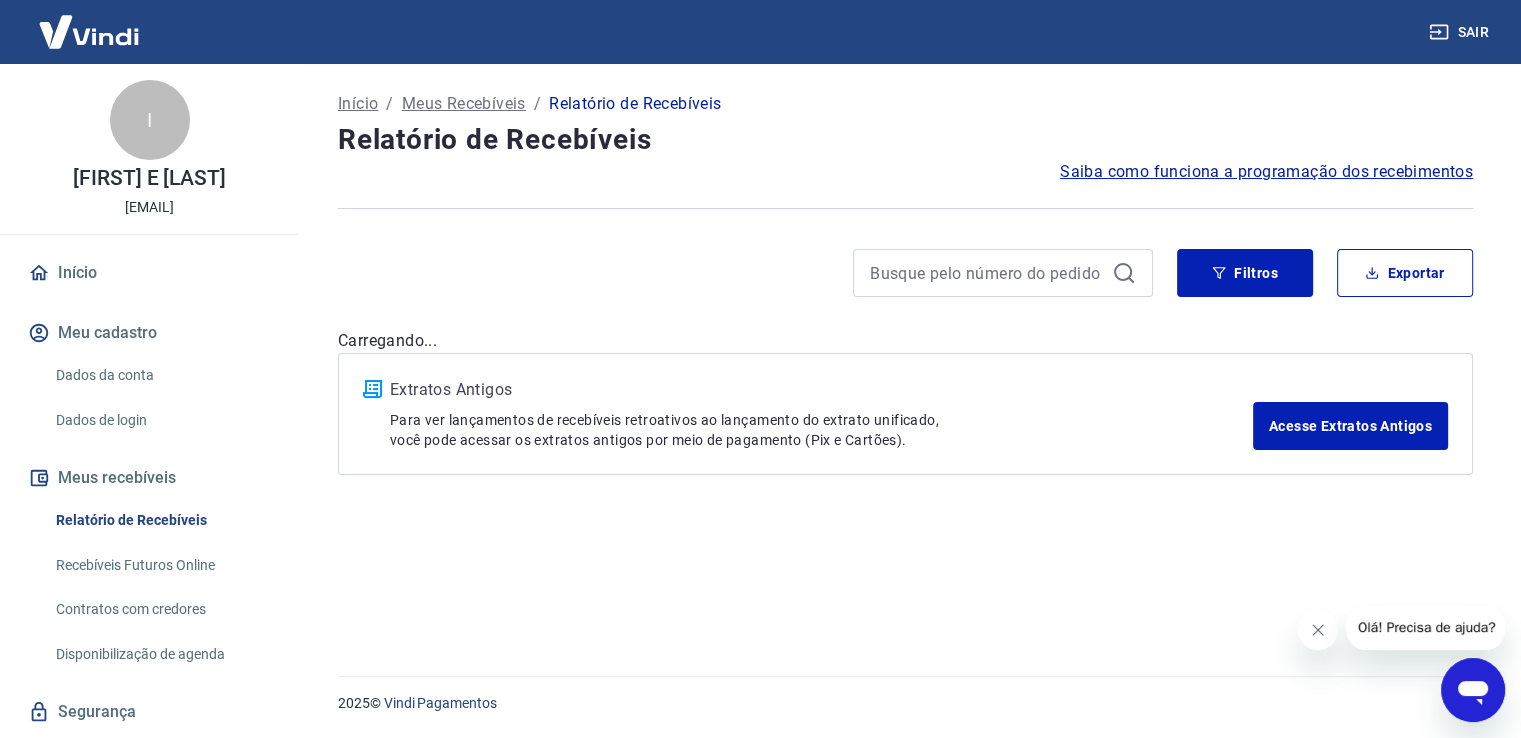 scroll, scrollTop: 0, scrollLeft: 0, axis: both 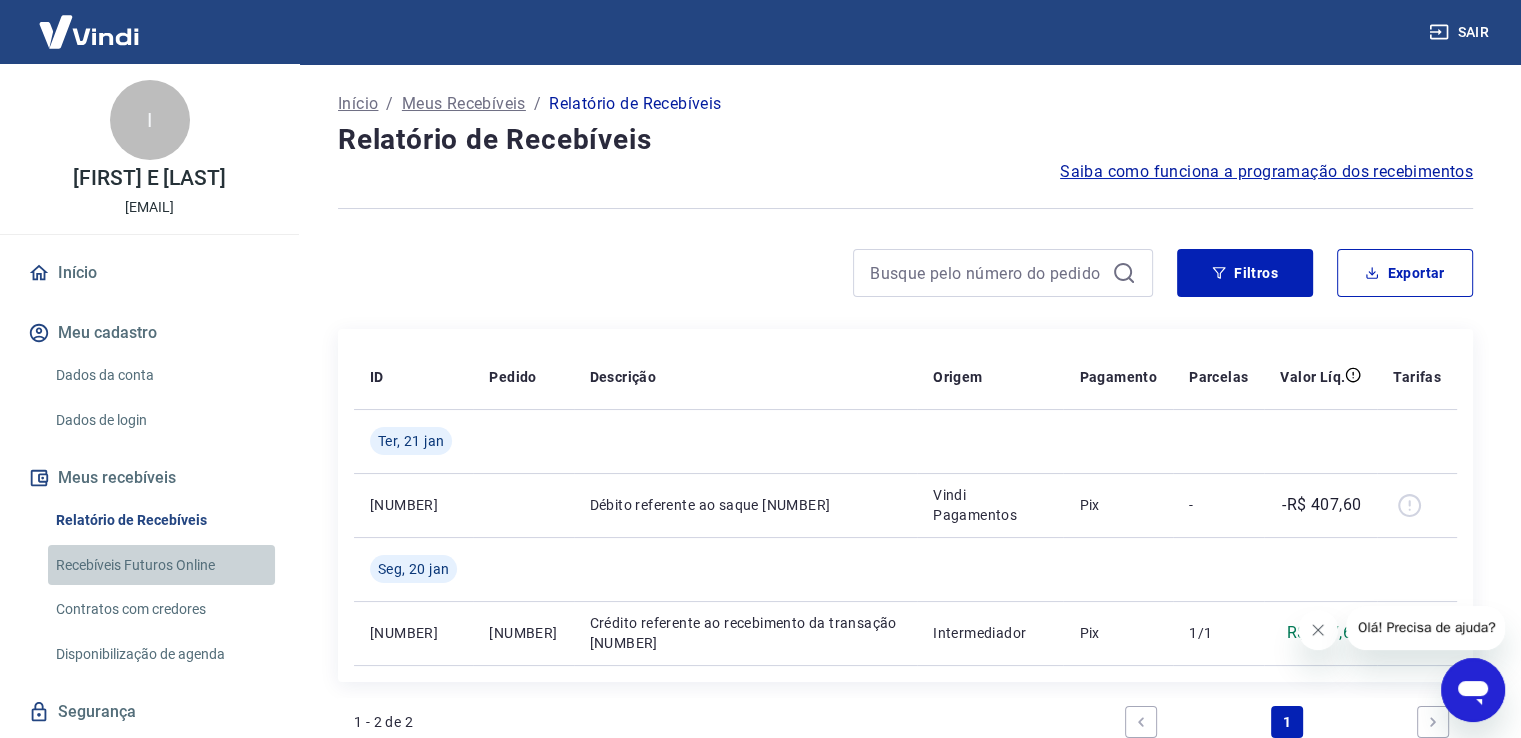 click on "Recebíveis Futuros Online" at bounding box center [161, 565] 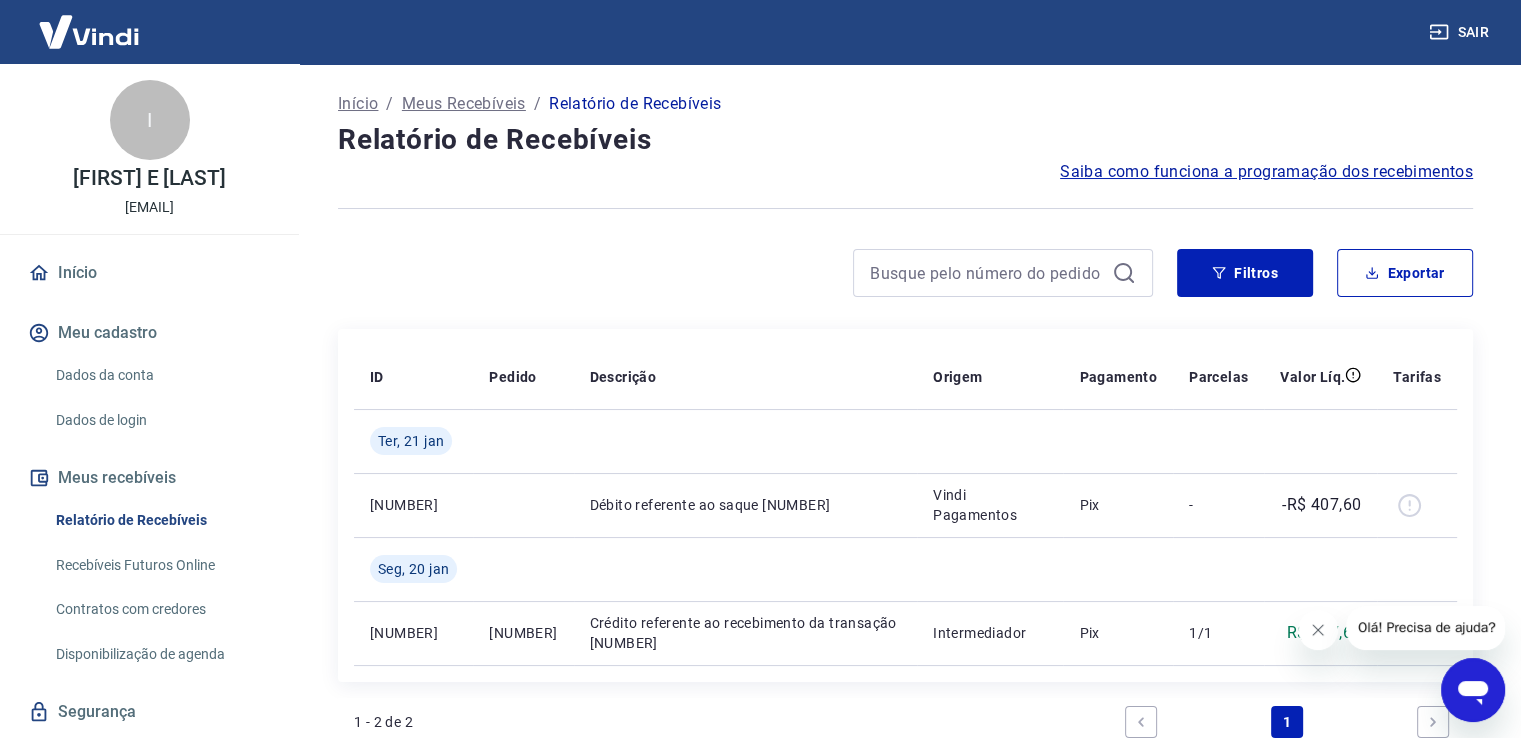 click on "Contratos com credores" at bounding box center [161, 609] 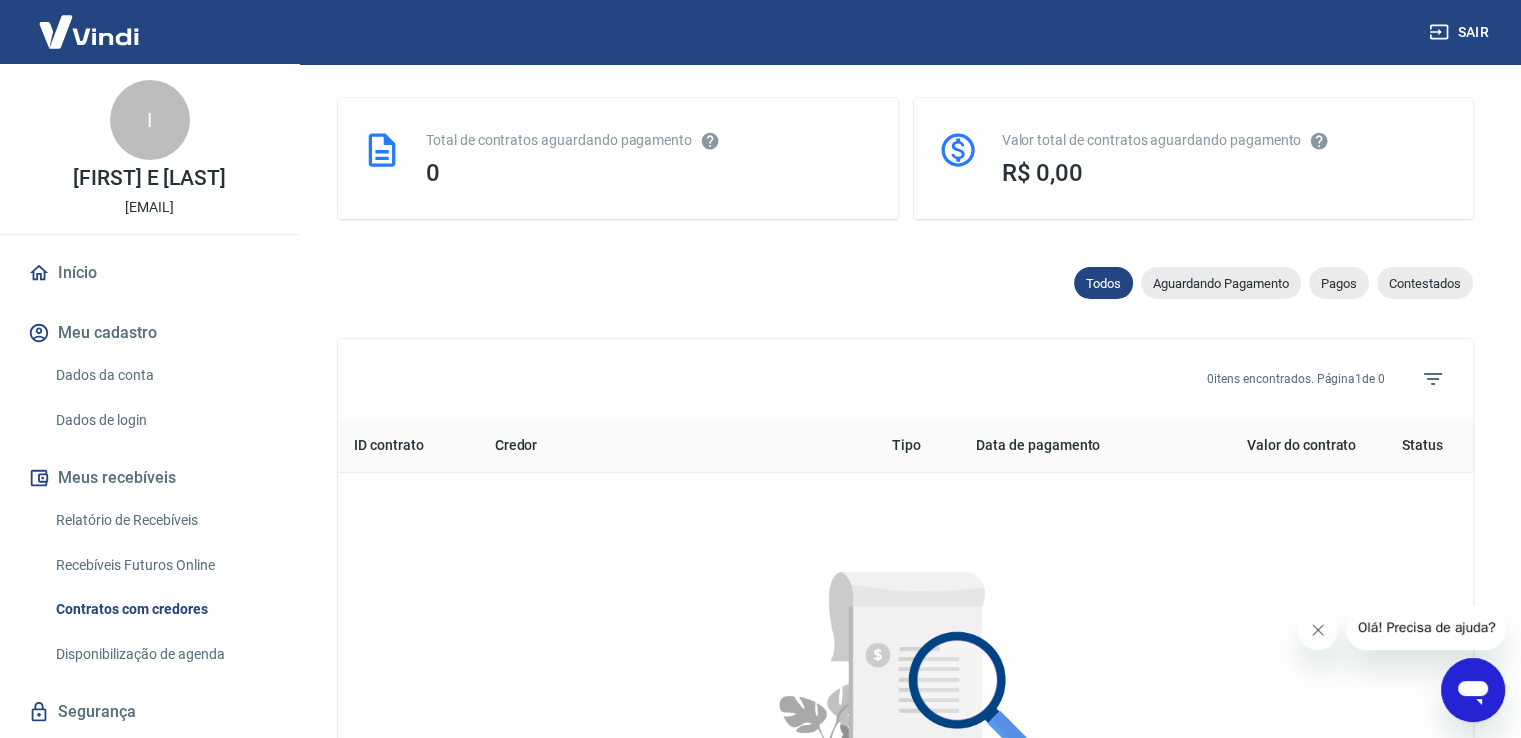 scroll, scrollTop: 891, scrollLeft: 0, axis: vertical 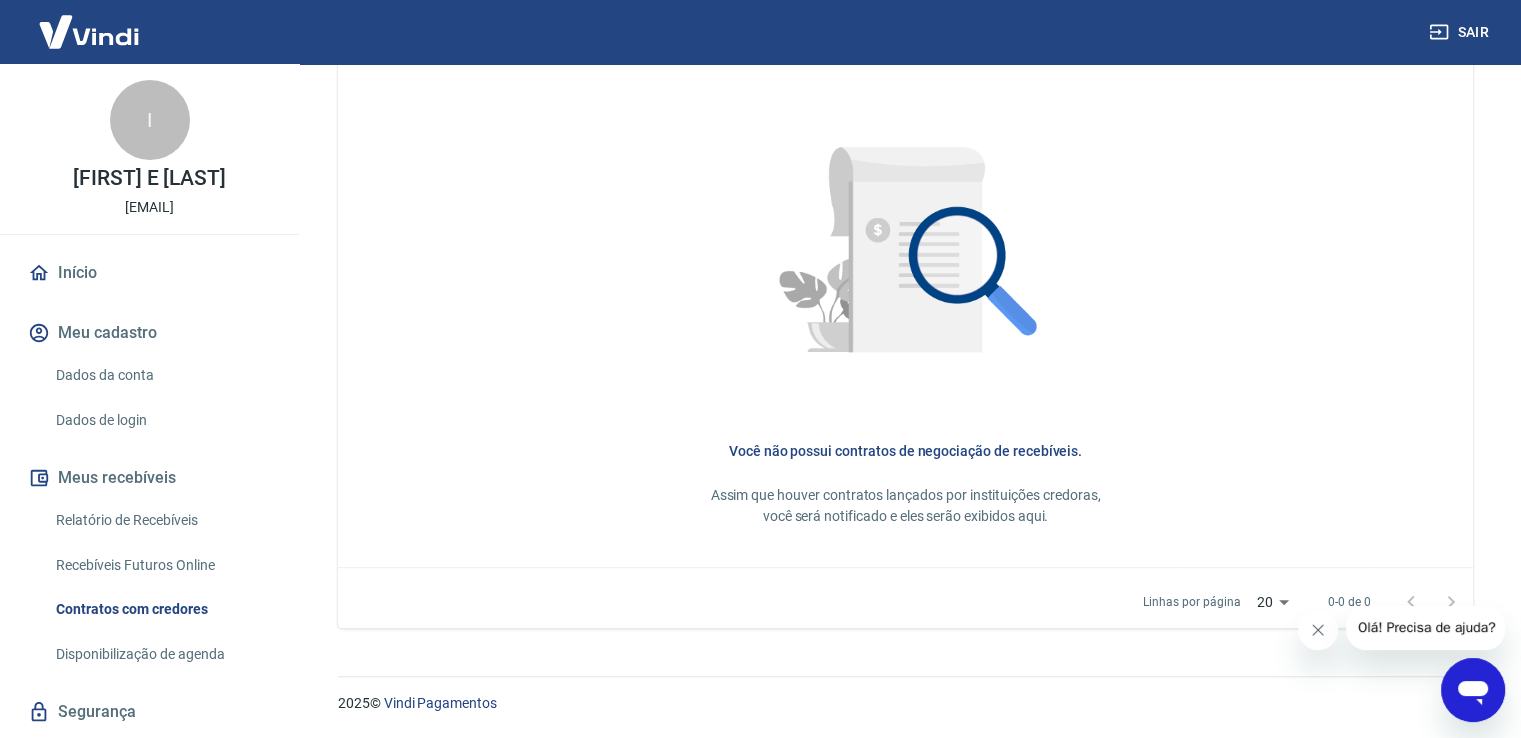 click on "Disponibilização de agenda" at bounding box center [161, 654] 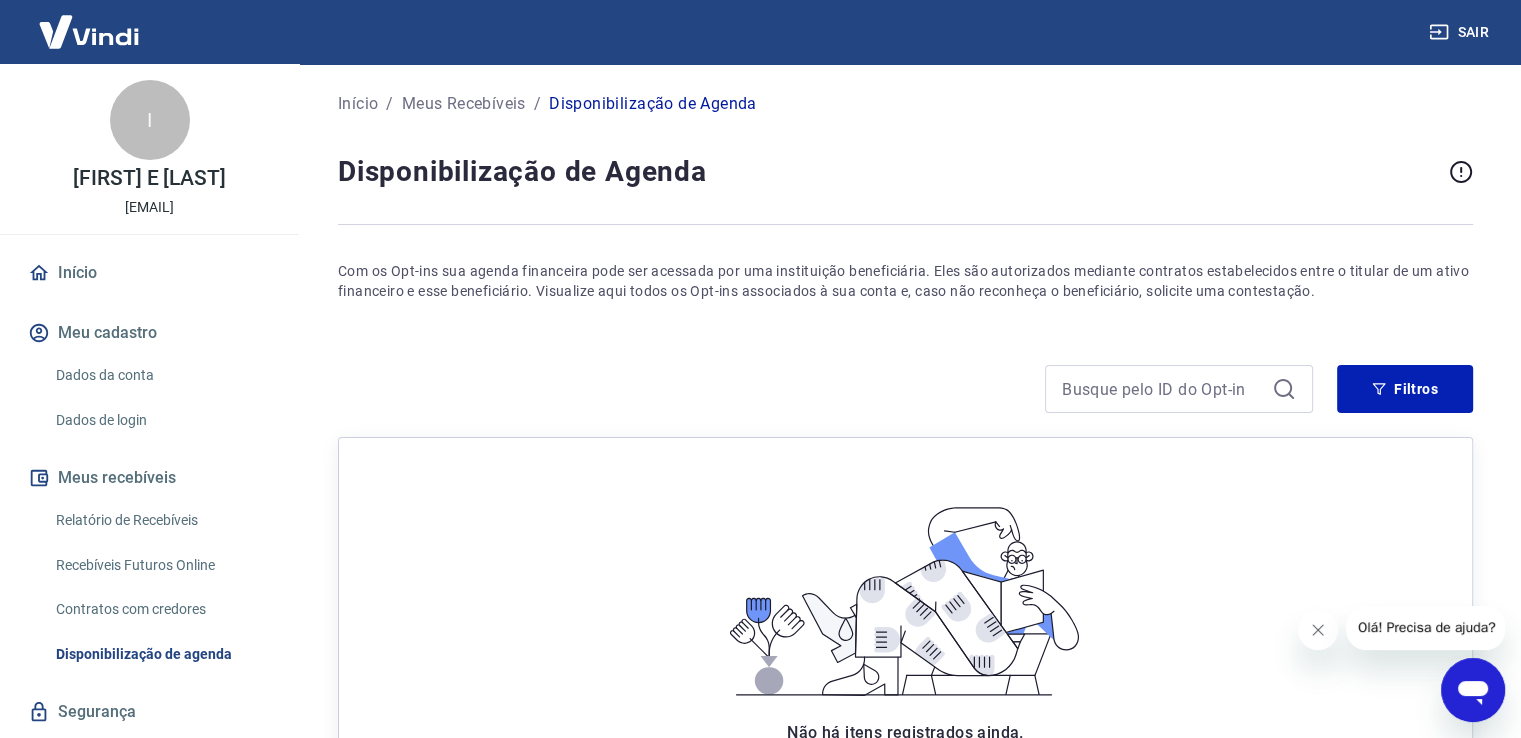 scroll, scrollTop: 227, scrollLeft: 0, axis: vertical 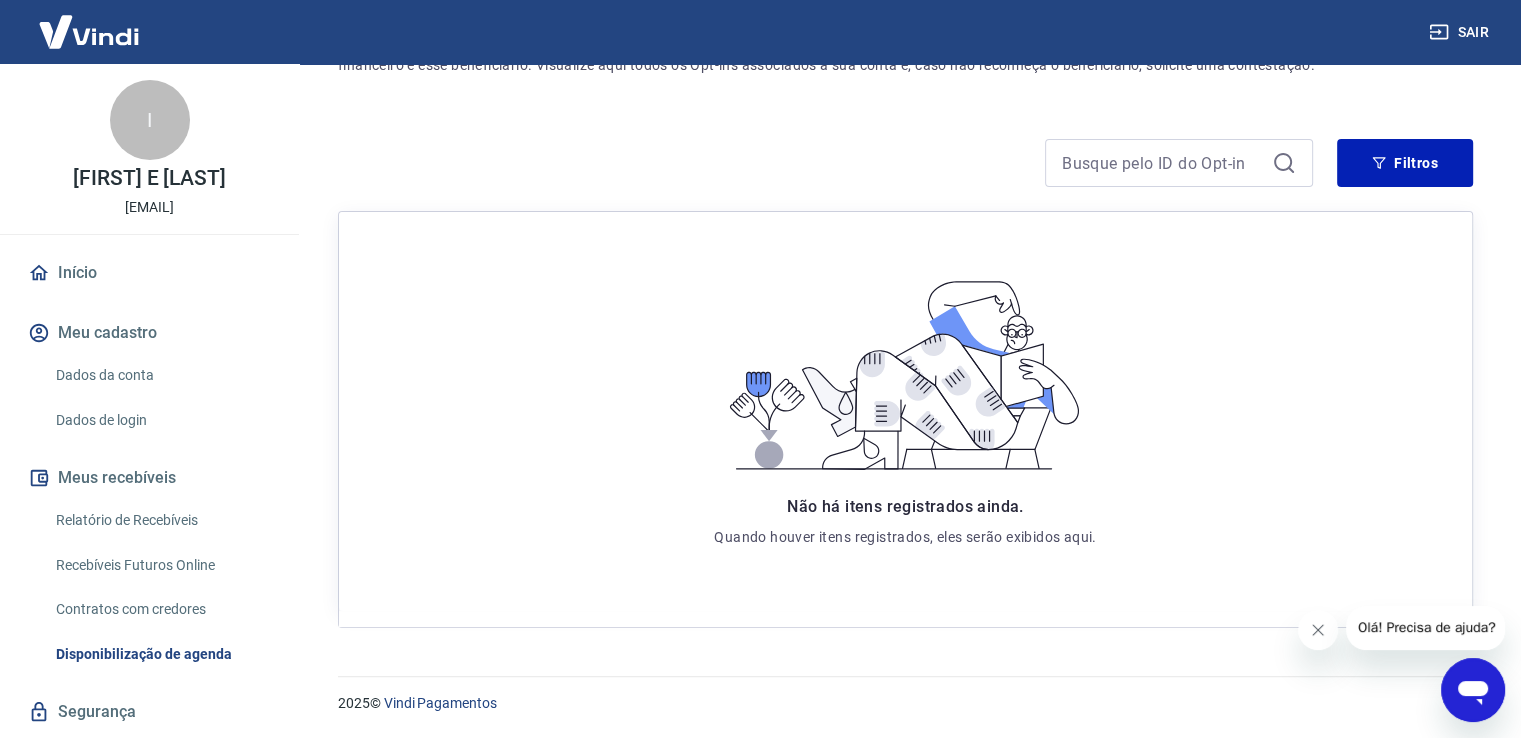 click on "Meu cadastro" at bounding box center (149, 333) 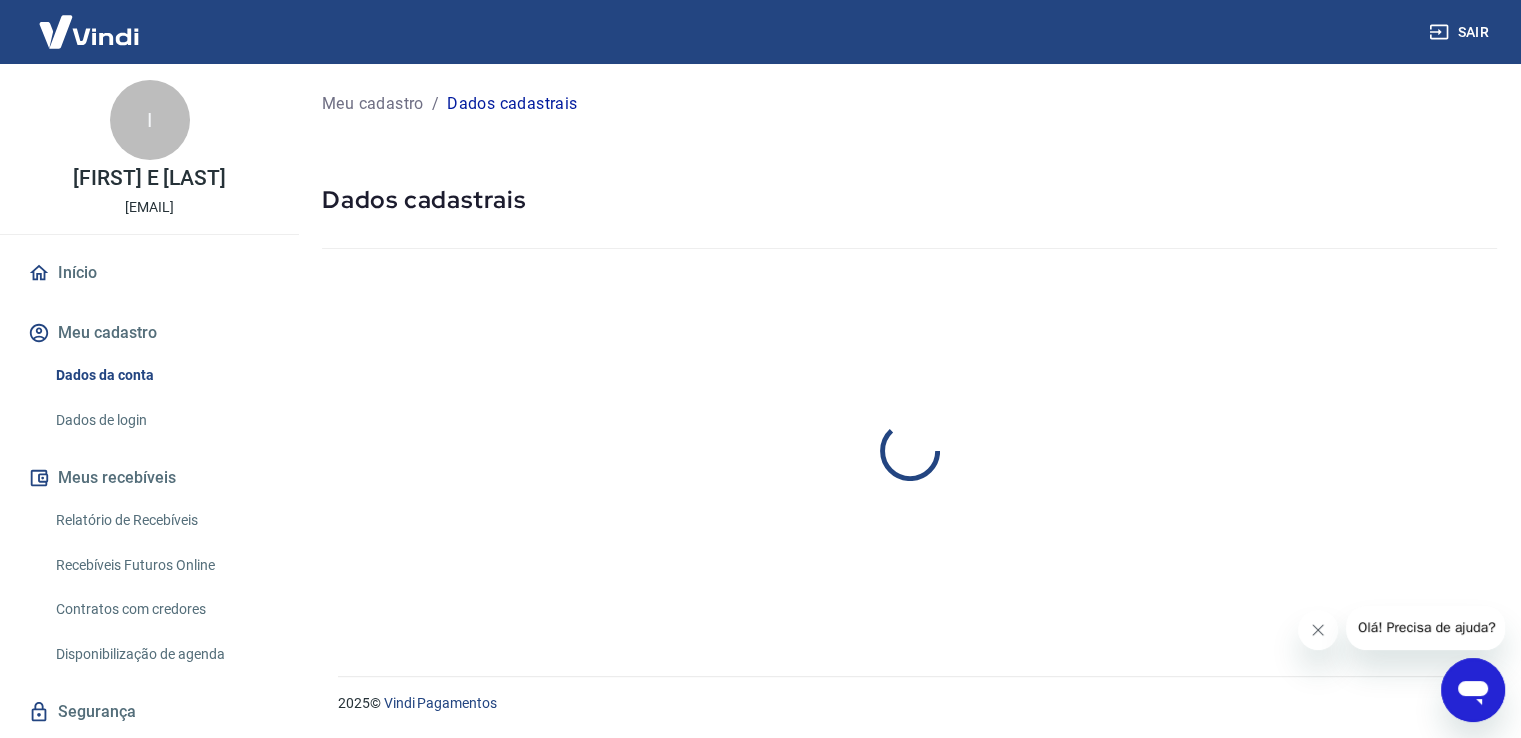 scroll, scrollTop: 0, scrollLeft: 0, axis: both 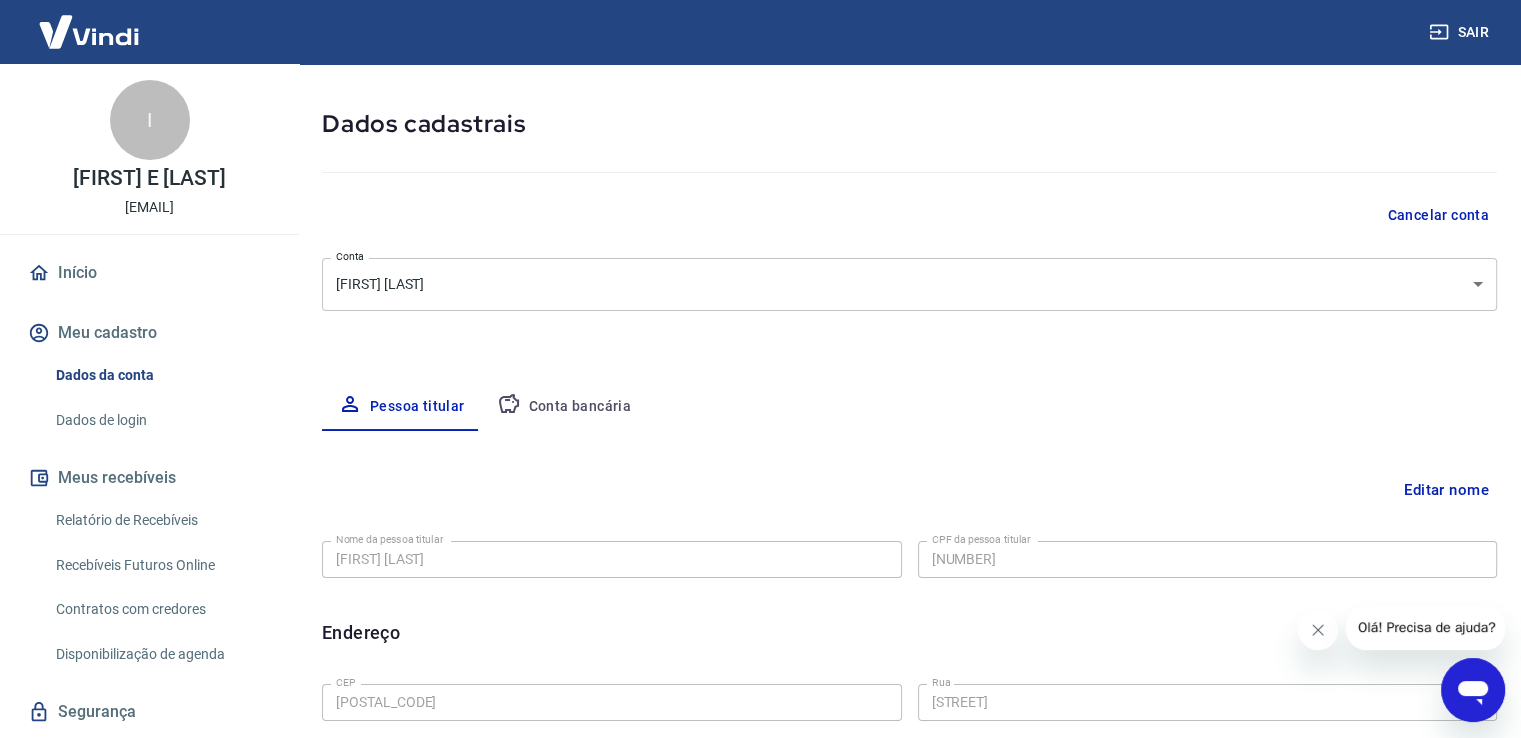 click on "Conta bancária" at bounding box center [564, 407] 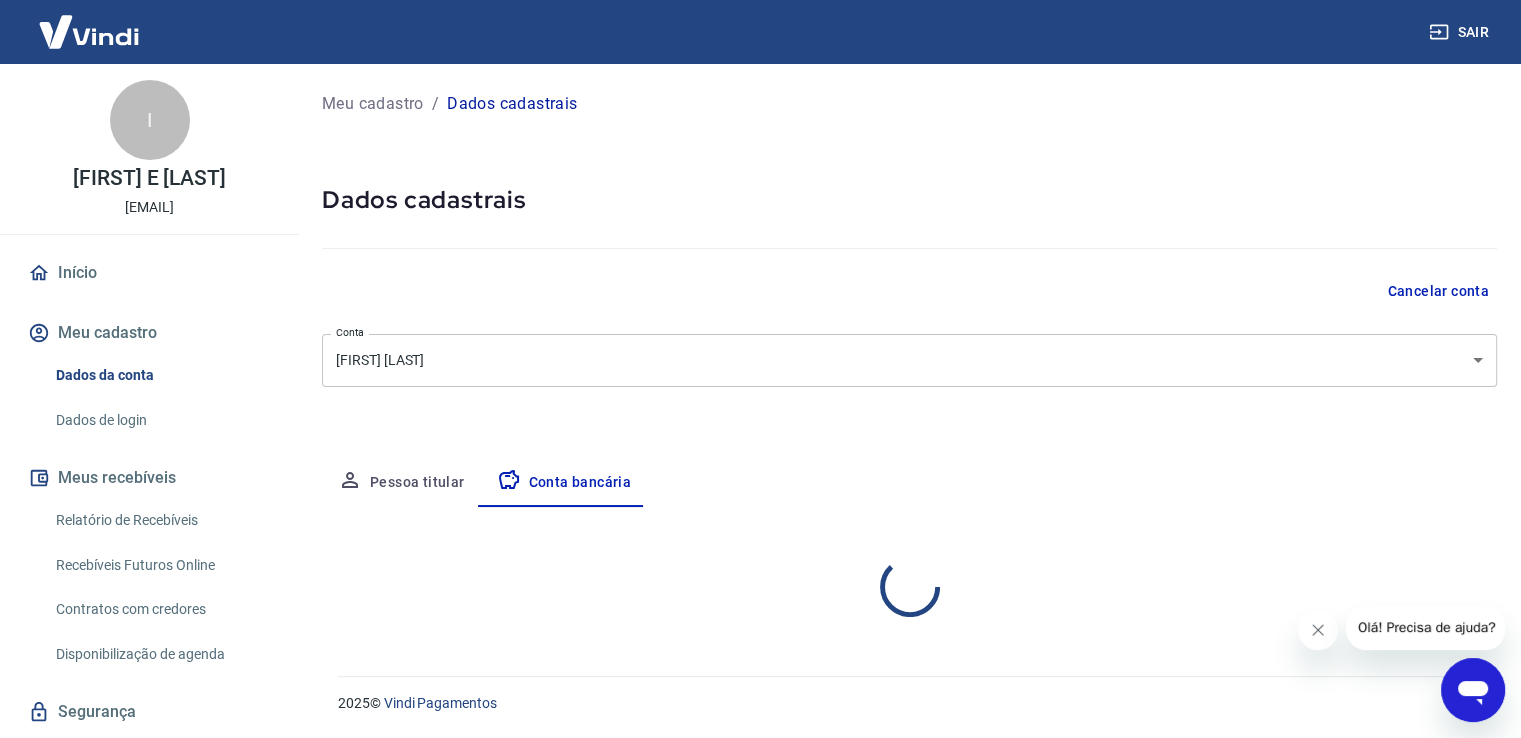 scroll, scrollTop: 0, scrollLeft: 0, axis: both 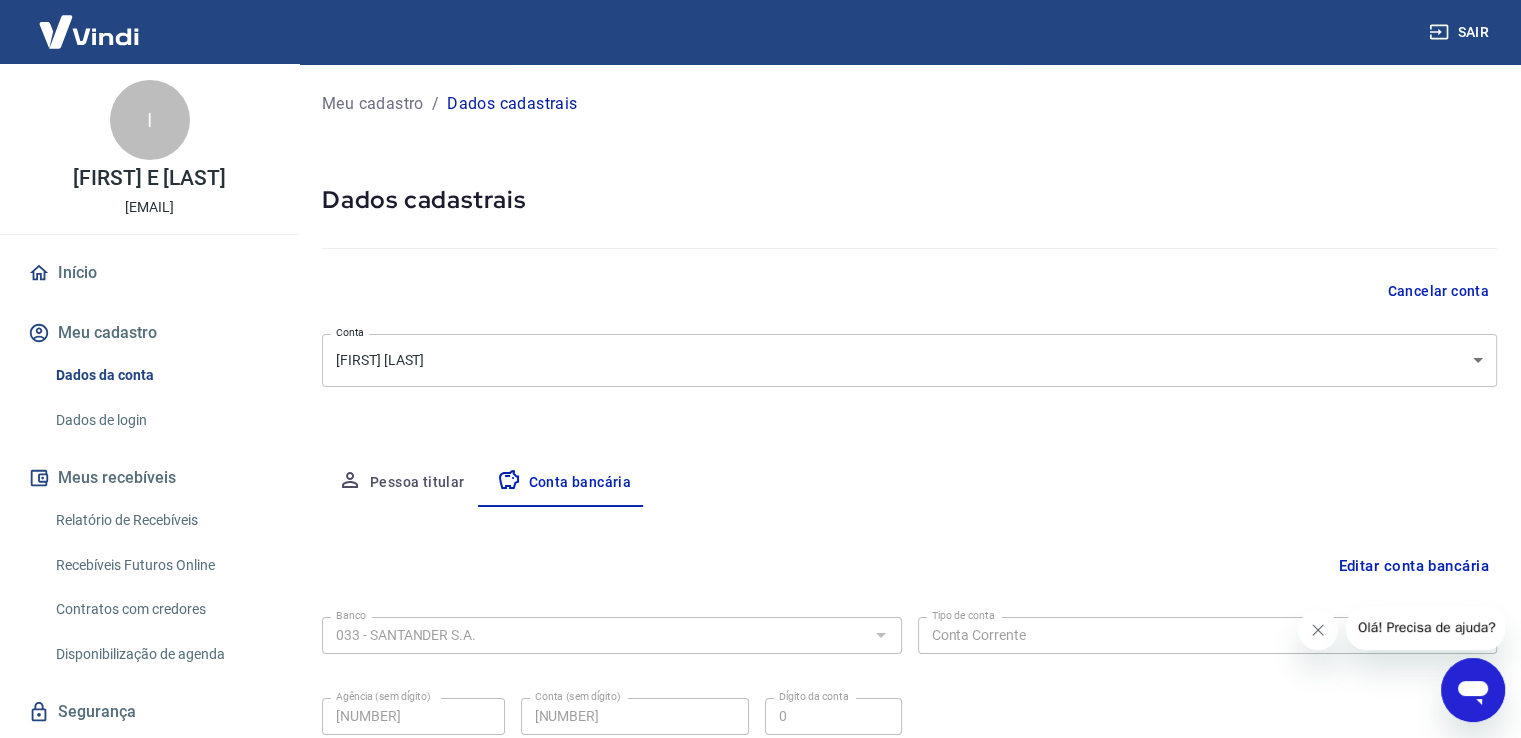 click on "Relatório de Recebíveis" at bounding box center [161, 520] 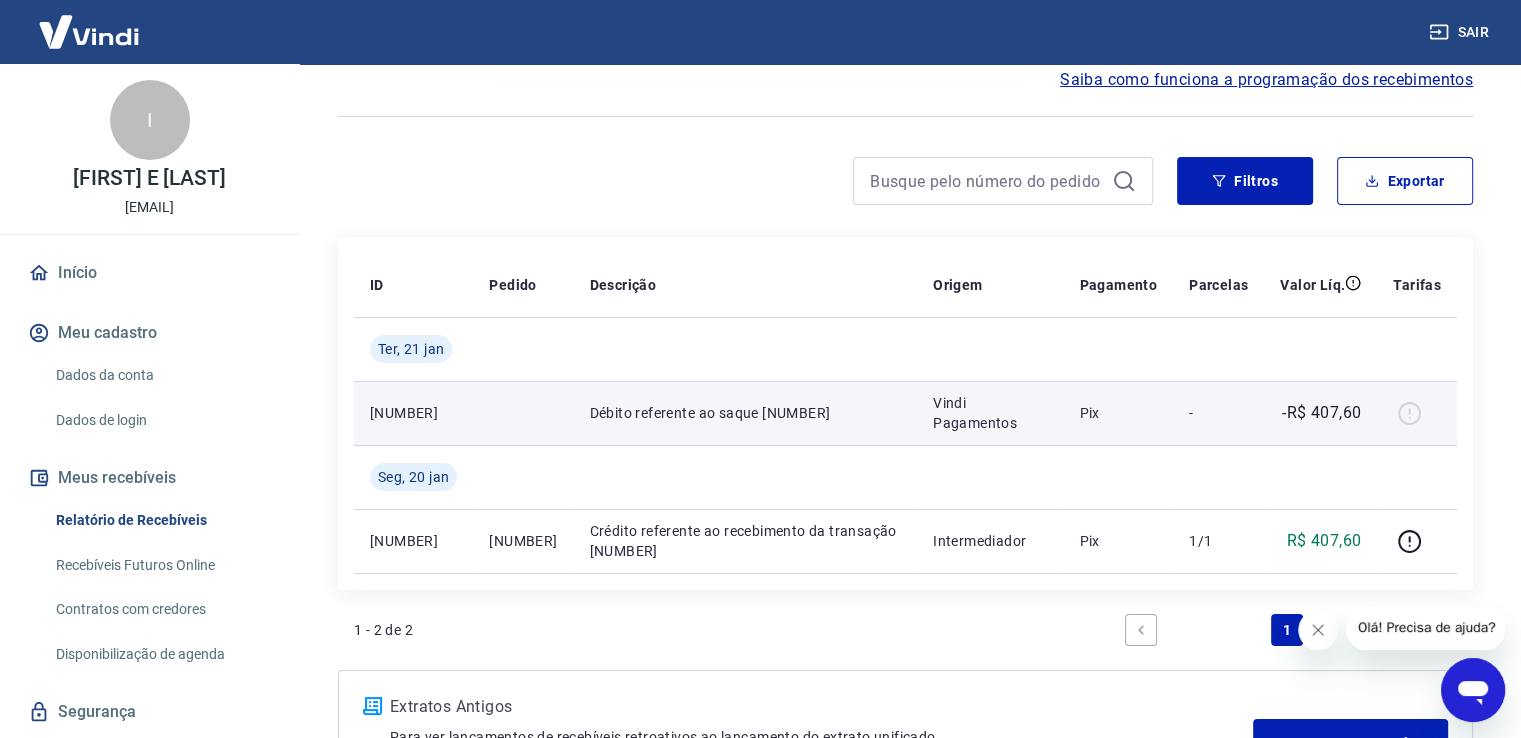 scroll, scrollTop: 0, scrollLeft: 0, axis: both 